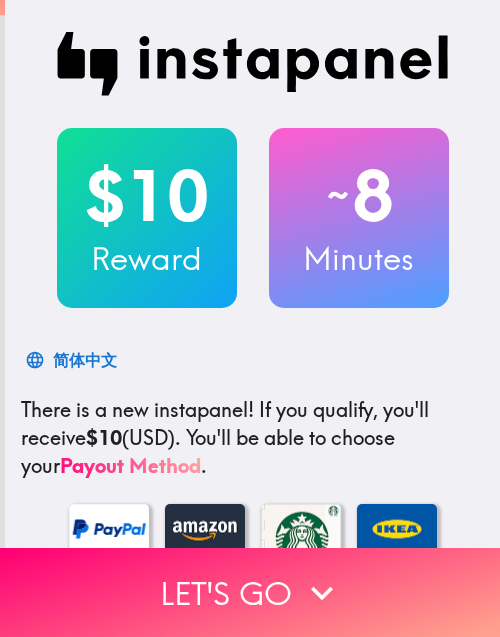 scroll, scrollTop: 0, scrollLeft: 0, axis: both 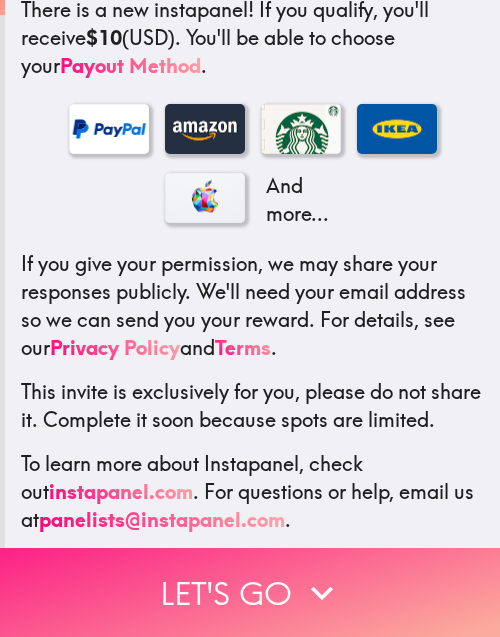 click 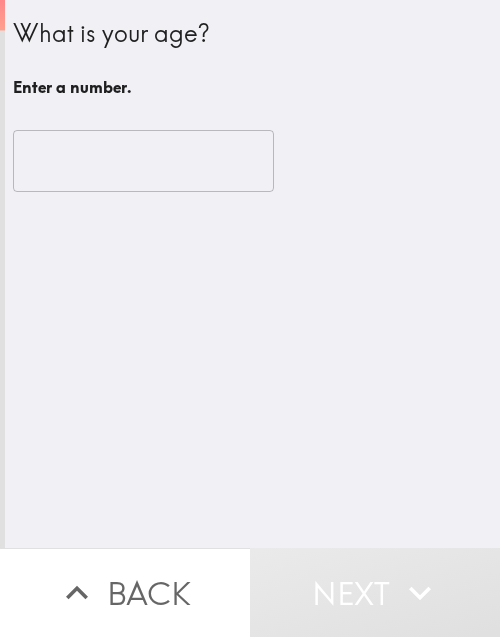 scroll, scrollTop: 0, scrollLeft: 0, axis: both 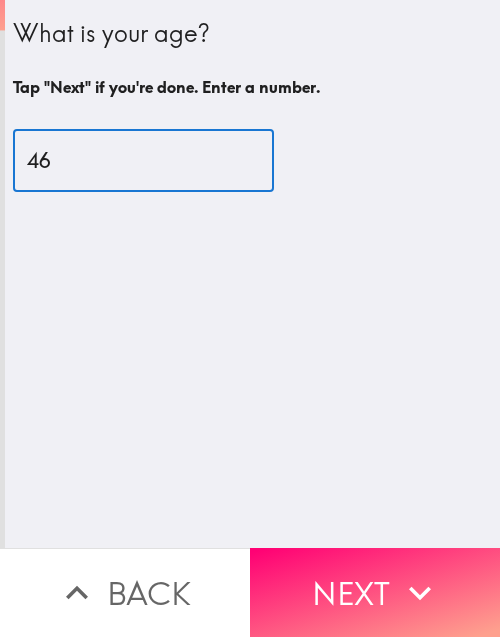 type on "46" 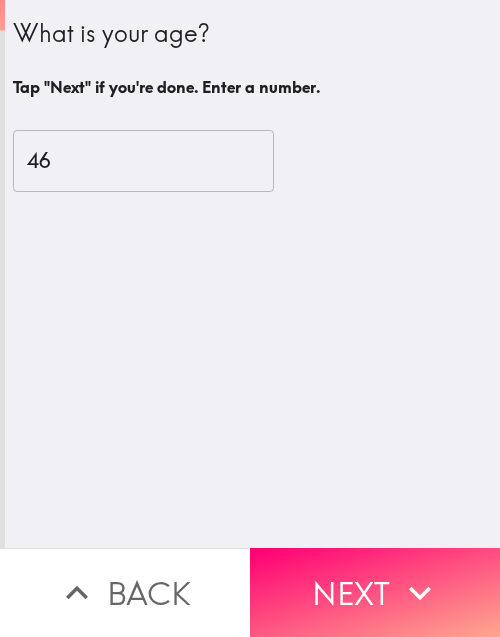 drag, startPoint x: 353, startPoint y: 554, endPoint x: 480, endPoint y: 553, distance: 127.00394 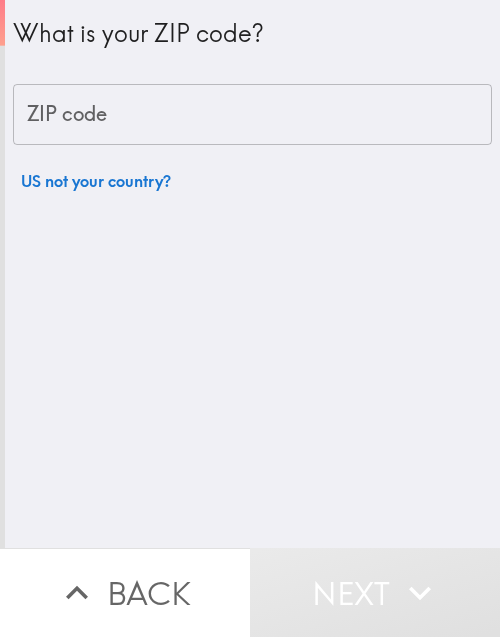 click on "What is your ZIP code? ZIP code ZIP code US not your country?" at bounding box center (252, 274) 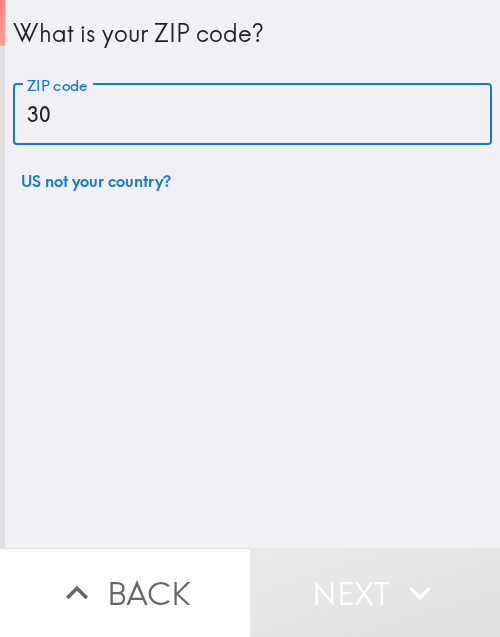 click on "30" at bounding box center [252, 115] 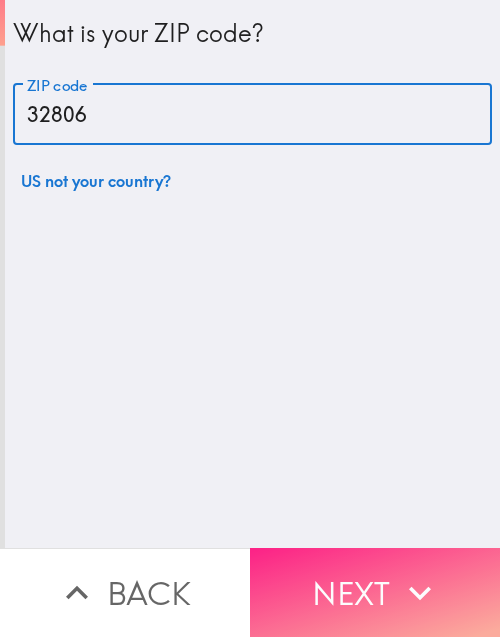 type on "32806" 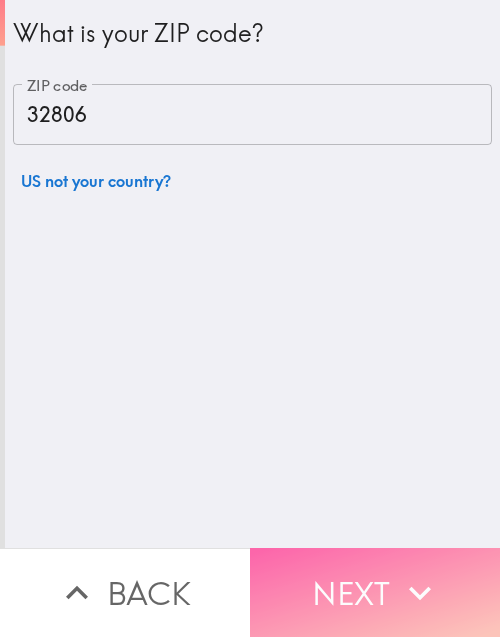 click on "Next" at bounding box center [375, 592] 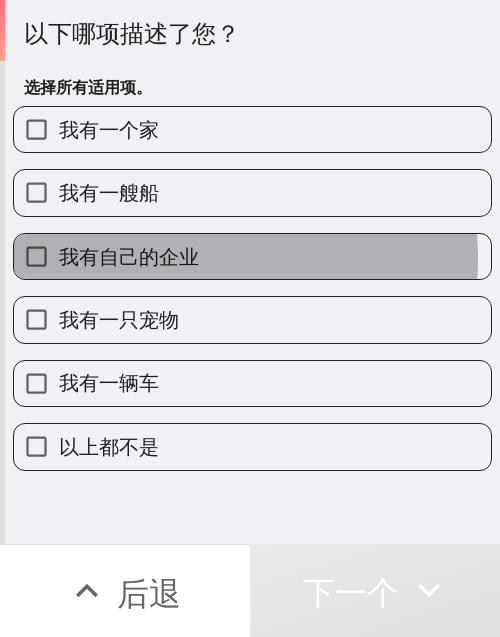 click on "我有自己的企业" at bounding box center (129, 256) 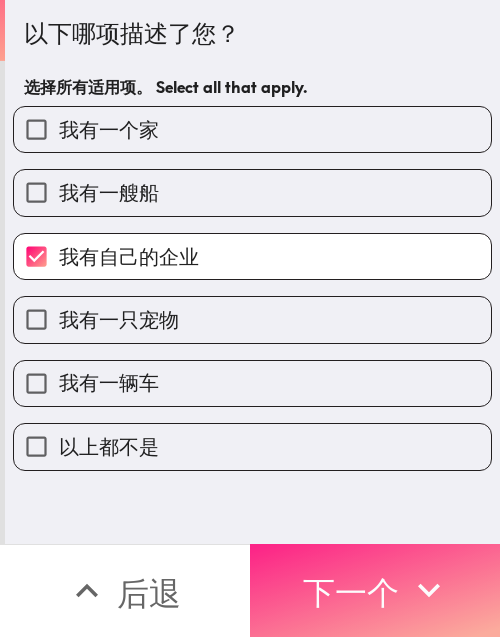 click on "下一个" at bounding box center (375, 590) 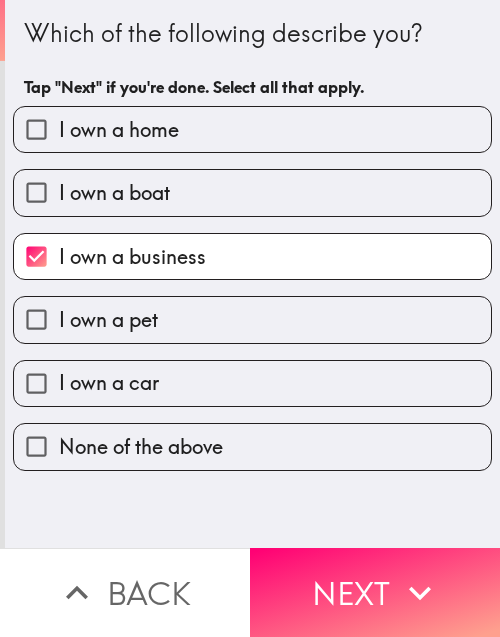 scroll, scrollTop: 0, scrollLeft: 0, axis: both 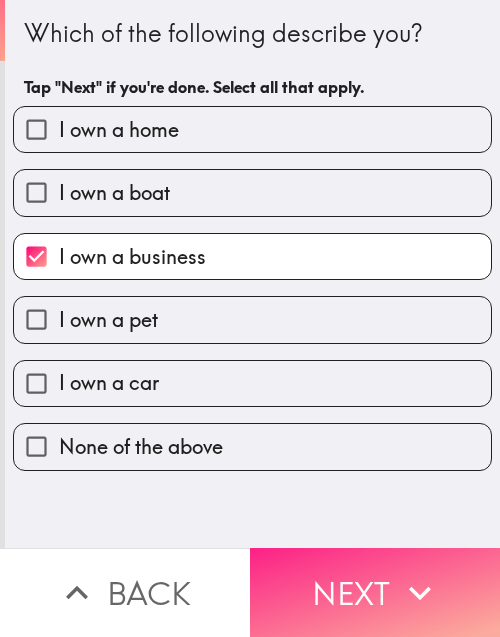 click on "Next" at bounding box center [375, 592] 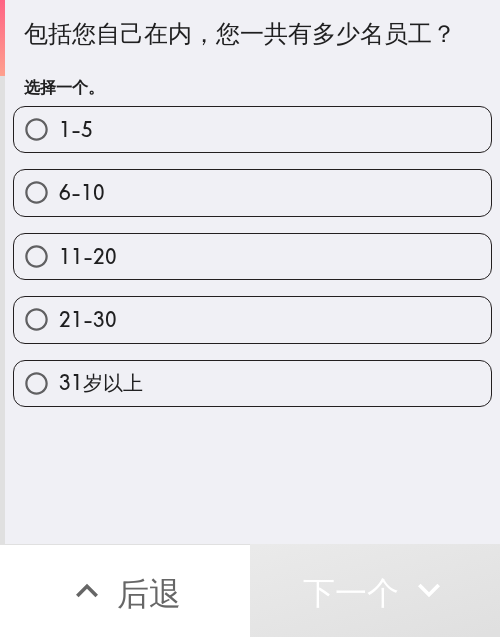click on "1-5" at bounding box center (252, 129) 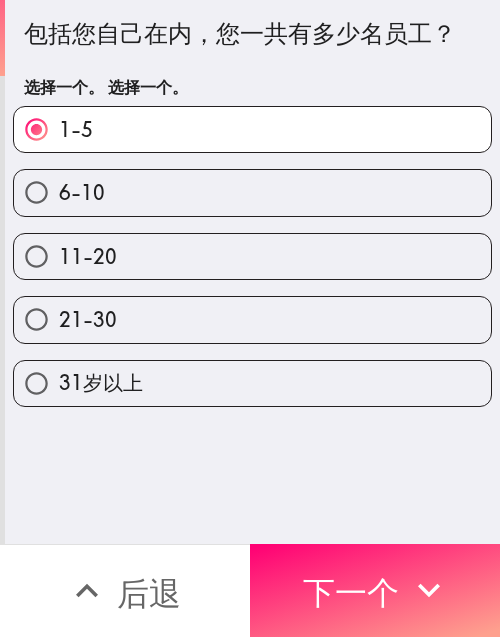 click on "1-5" at bounding box center (252, 129) 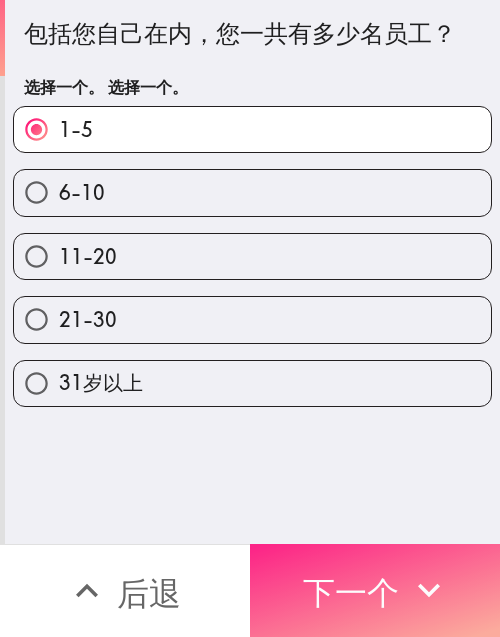 click on "下一个" at bounding box center (375, 590) 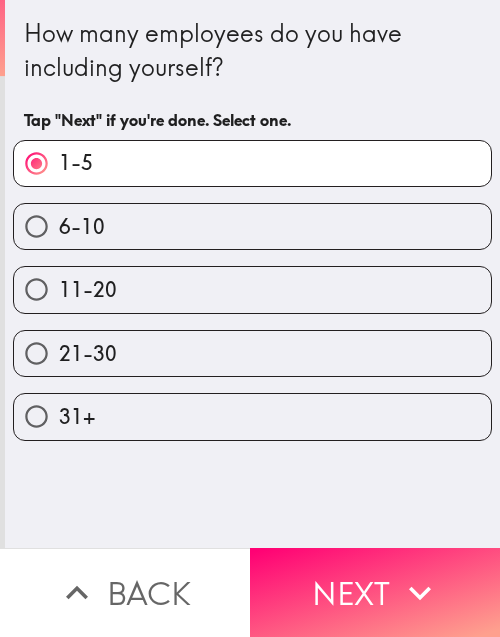 scroll, scrollTop: 0, scrollLeft: 0, axis: both 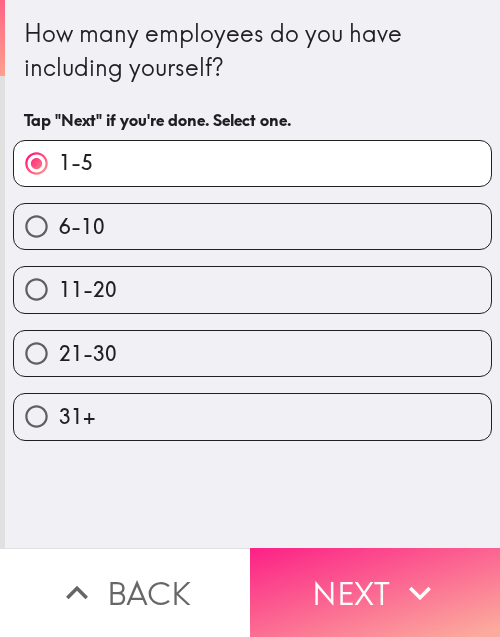 click on "Next" at bounding box center [375, 592] 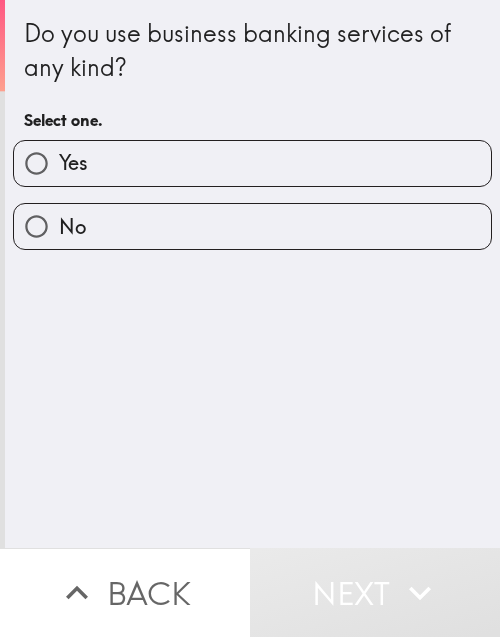 click on "Yes" at bounding box center (252, 163) 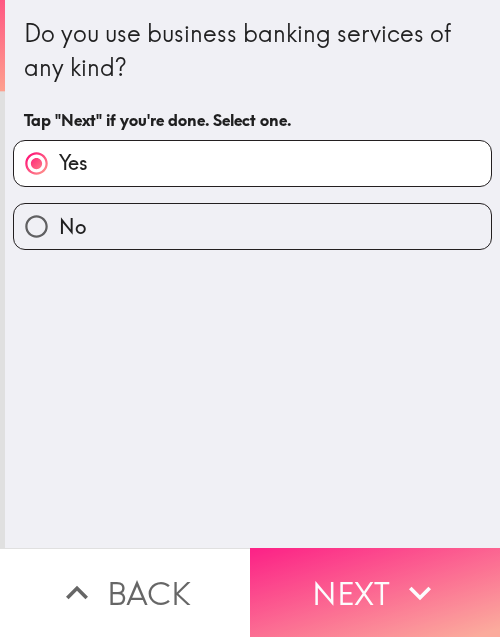 click on "Next" at bounding box center [375, 592] 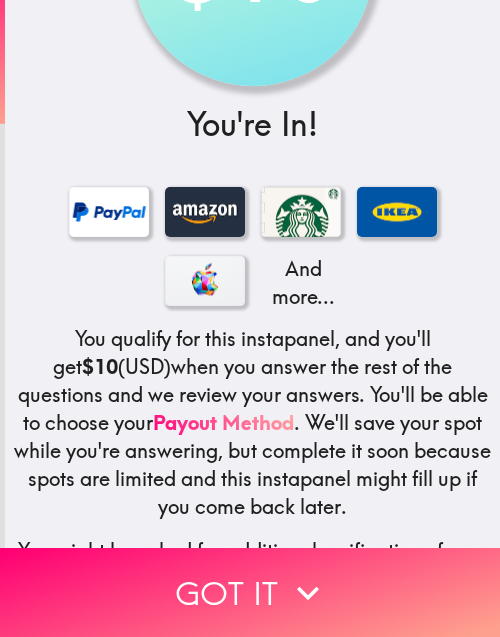 scroll, scrollTop: 306, scrollLeft: 0, axis: vertical 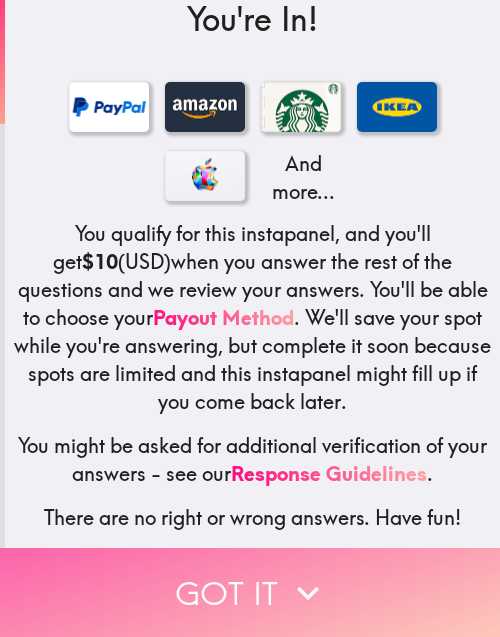 click on "Got it" at bounding box center (250, 592) 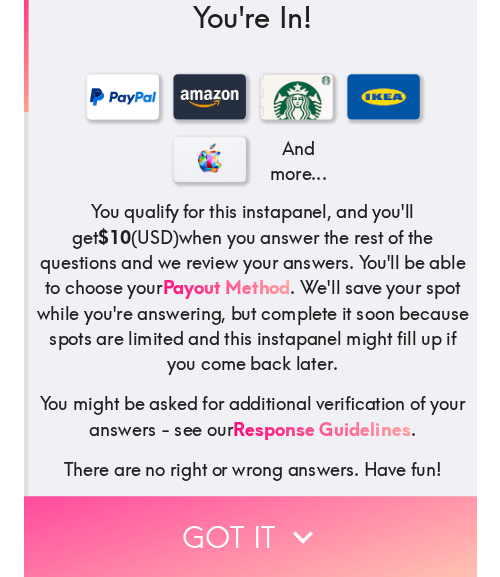 scroll, scrollTop: 0, scrollLeft: 0, axis: both 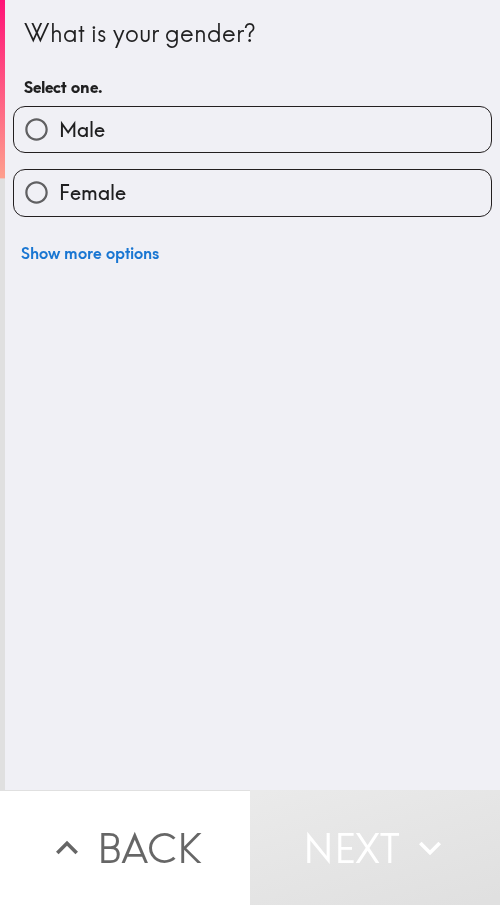 drag, startPoint x: 338, startPoint y: 548, endPoint x: 392, endPoint y: 548, distance: 54 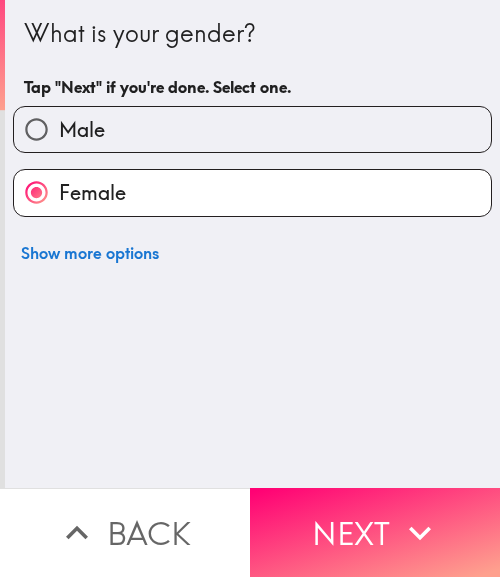 click on "What is your gender? Tap "Next" if you're done.   Select one. Male Female Show more options" at bounding box center (252, 244) 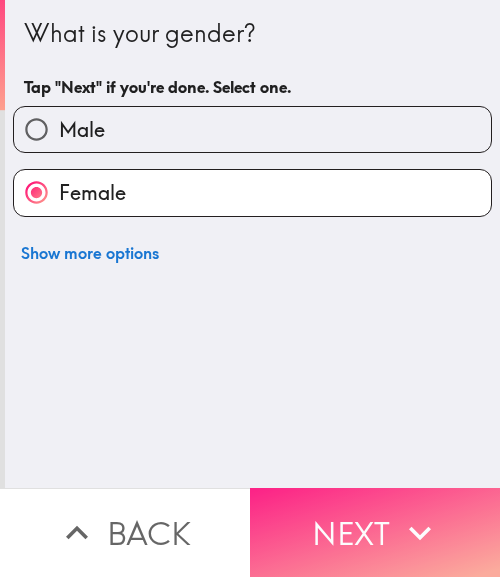 click on "Next" at bounding box center [375, 532] 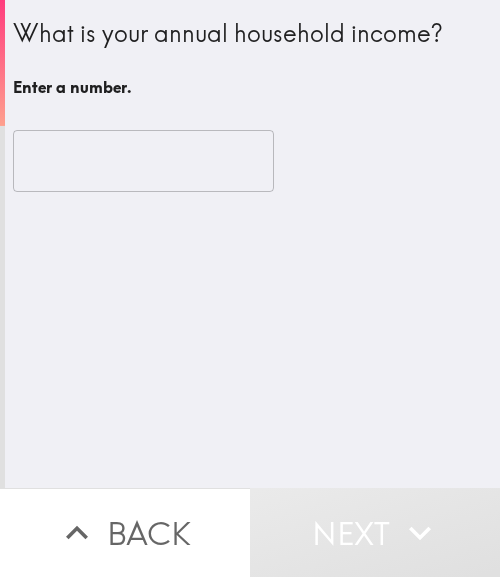 click at bounding box center (143, 161) 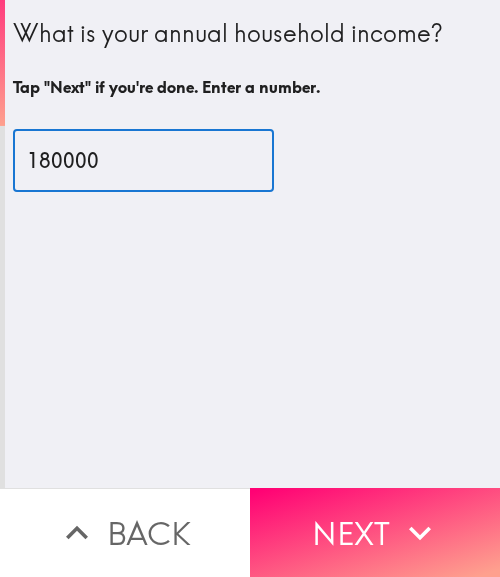 type on "180000" 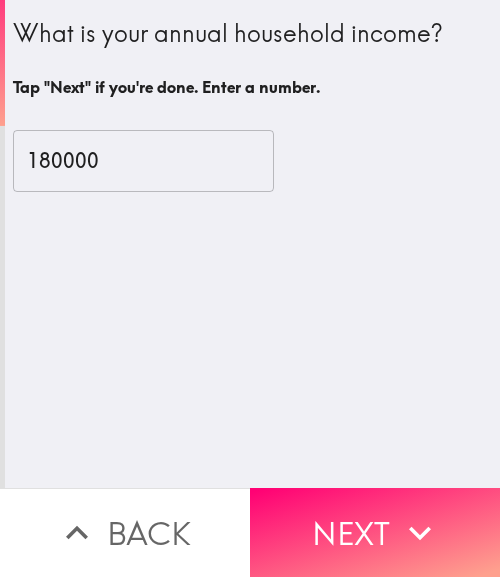 click on "What is your annual household income? Tap "Next" if you're done.   Enter a number. 180000 ​" at bounding box center (252, 244) 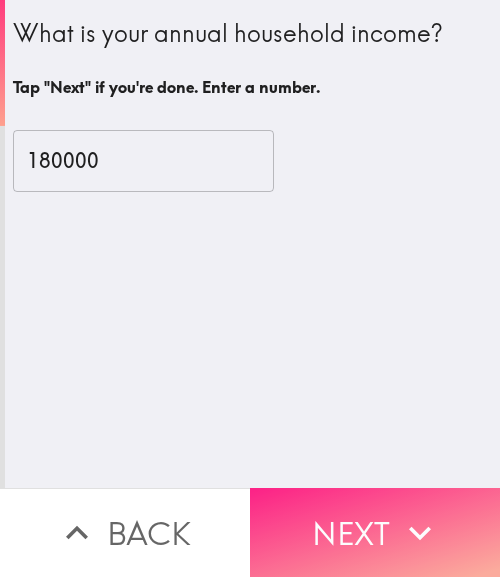 click 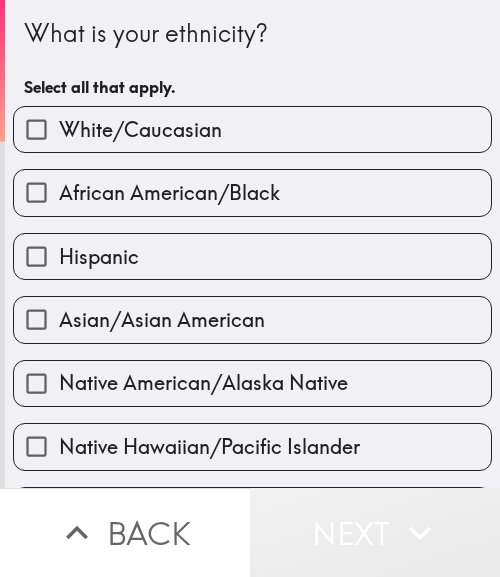 click on "Next" at bounding box center (375, 532) 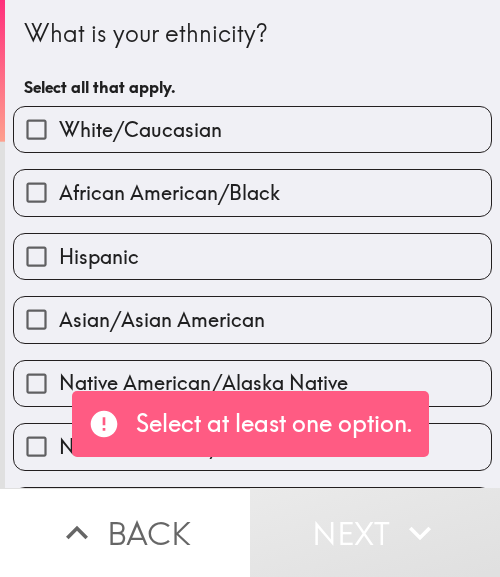 click on "White/Caucasian" at bounding box center [140, 130] 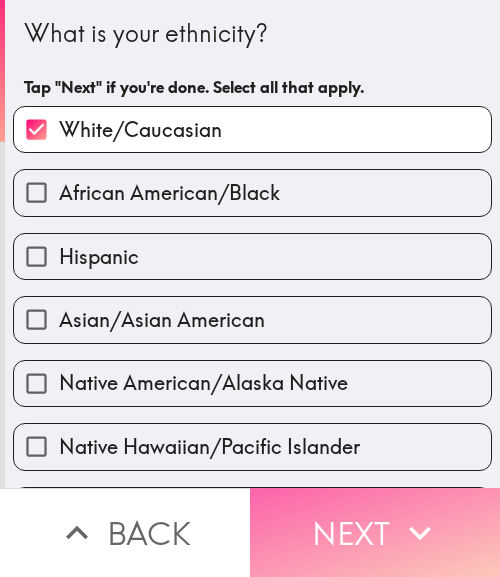 click on "Next" at bounding box center [375, 532] 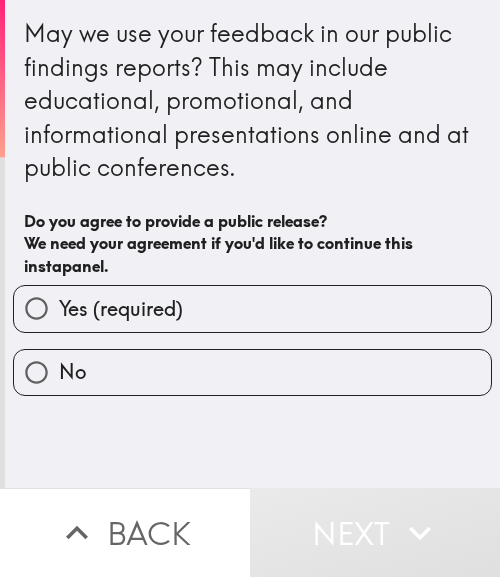 click on "Do you agree to provide a public release? We need your agreement if you'd like to continue this instapanel." at bounding box center [252, 243] 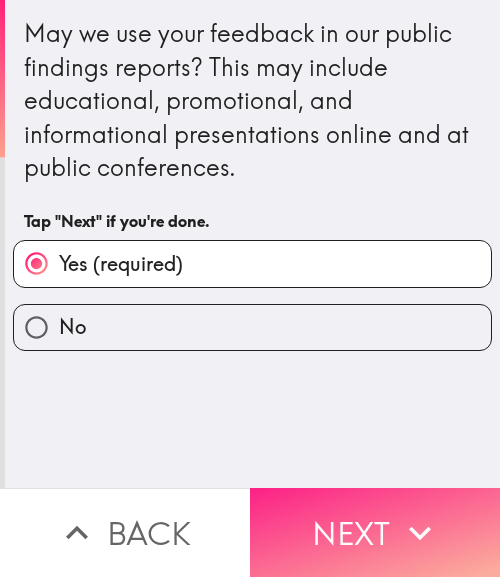 click 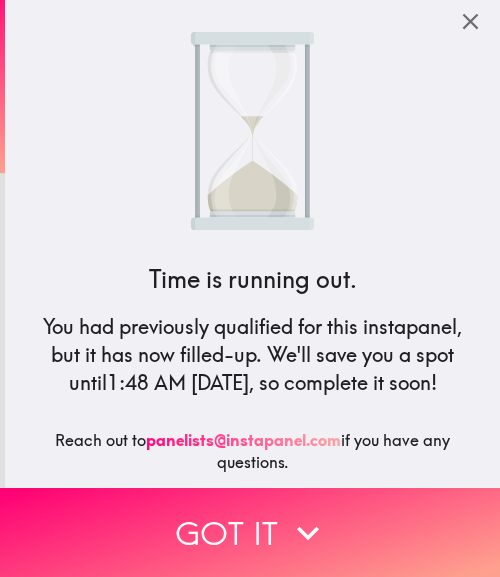 drag, startPoint x: 342, startPoint y: 512, endPoint x: 497, endPoint y: 505, distance: 155.15799 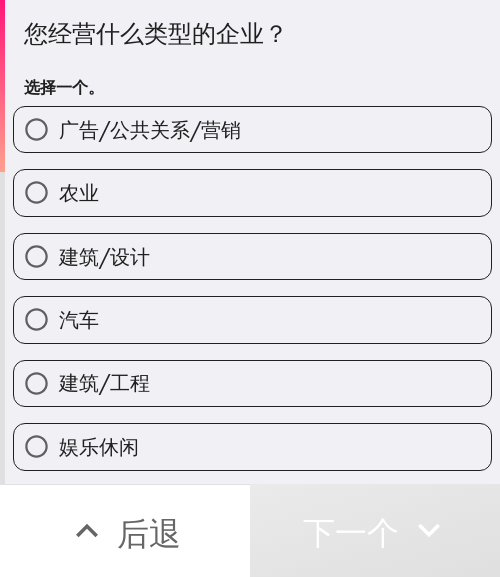 click on "建筑/工程" at bounding box center (252, 383) 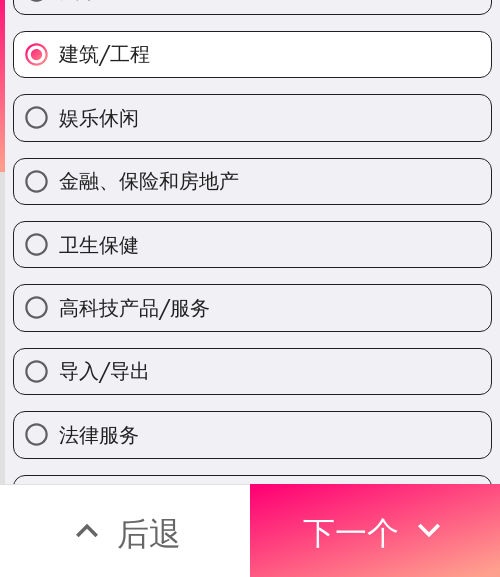 scroll, scrollTop: 200, scrollLeft: 0, axis: vertical 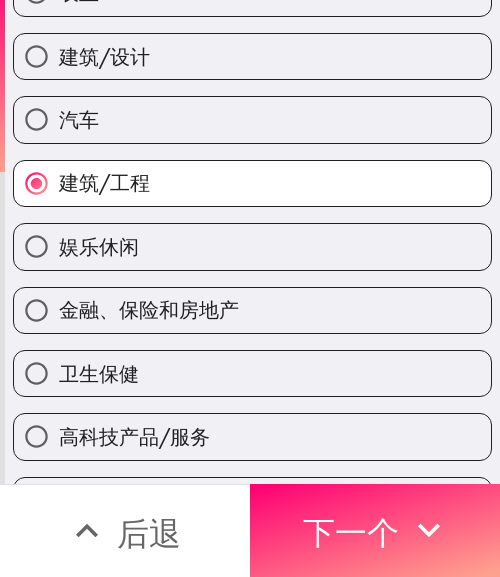 click on "建筑/工程" at bounding box center (252, 183) 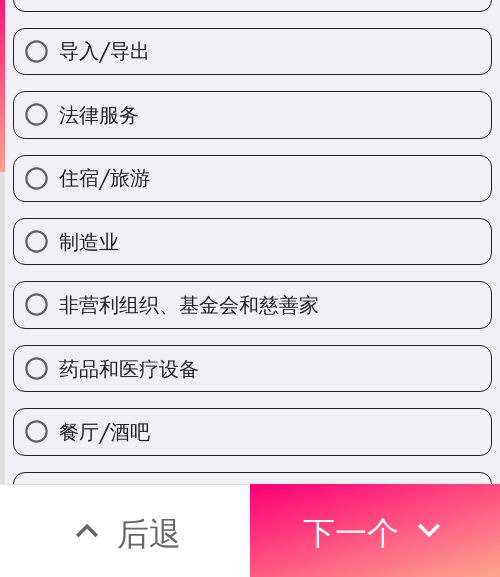 scroll, scrollTop: 889, scrollLeft: 0, axis: vertical 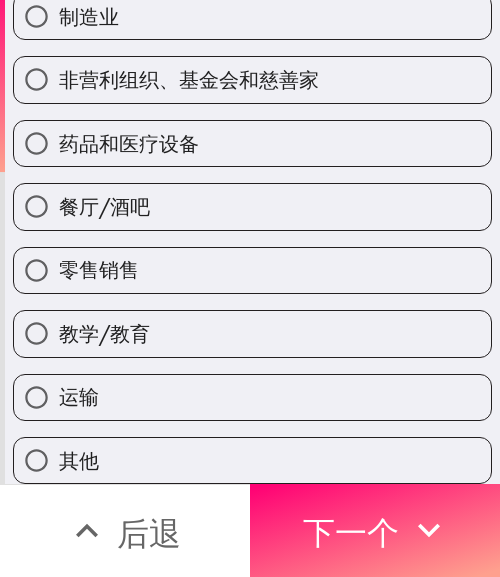 click on "零售销售" at bounding box center [252, 270] 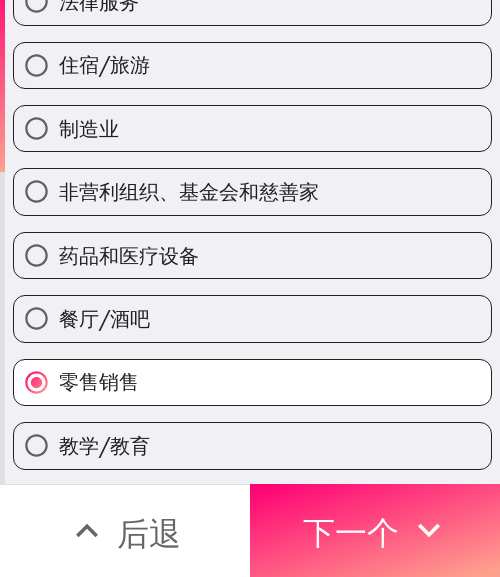 scroll, scrollTop: 889, scrollLeft: 0, axis: vertical 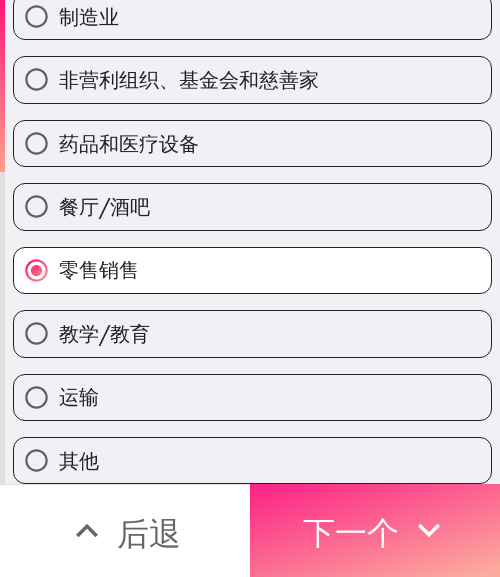 drag, startPoint x: 387, startPoint y: 502, endPoint x: 378, endPoint y: 496, distance: 10.816654 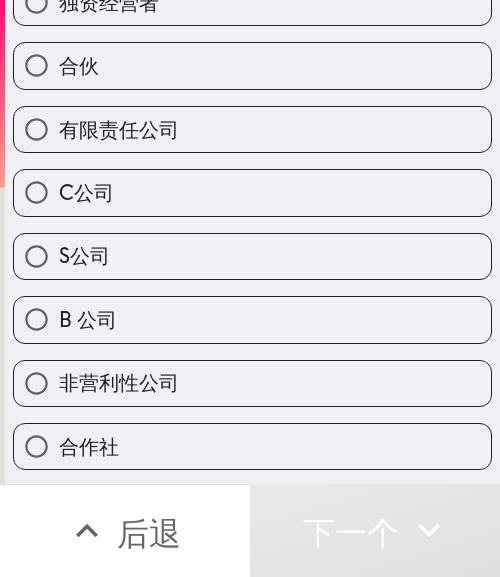 scroll, scrollTop: 92, scrollLeft: 0, axis: vertical 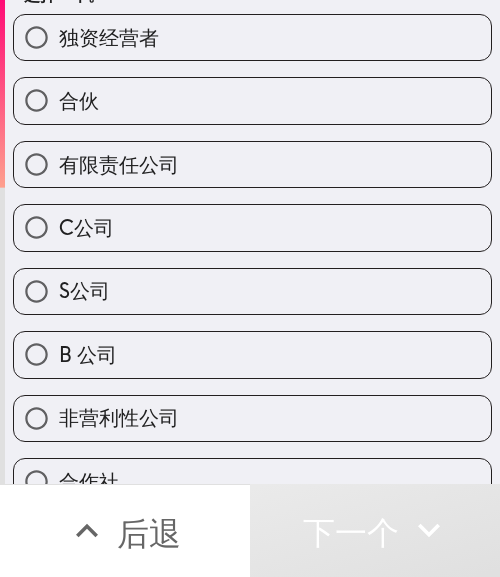 click on "下一个" at bounding box center (351, 533) 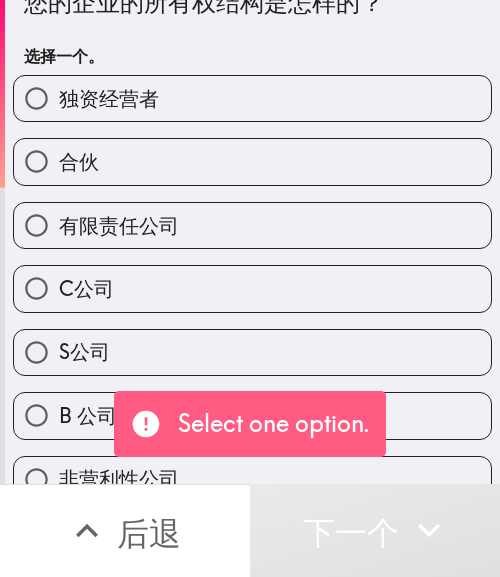 scroll, scrollTop: 0, scrollLeft: 0, axis: both 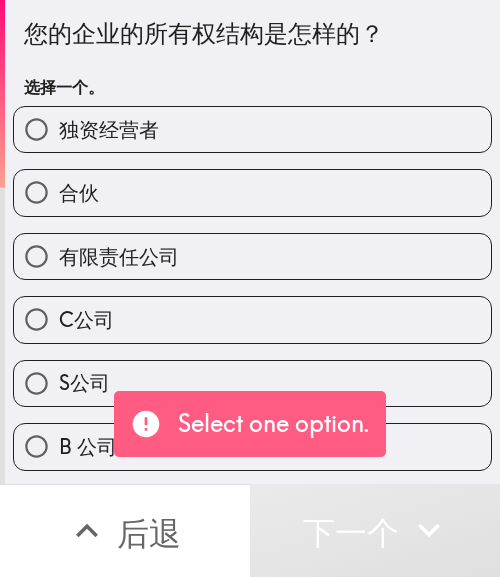 click on "独资经营者" at bounding box center (252, 129) 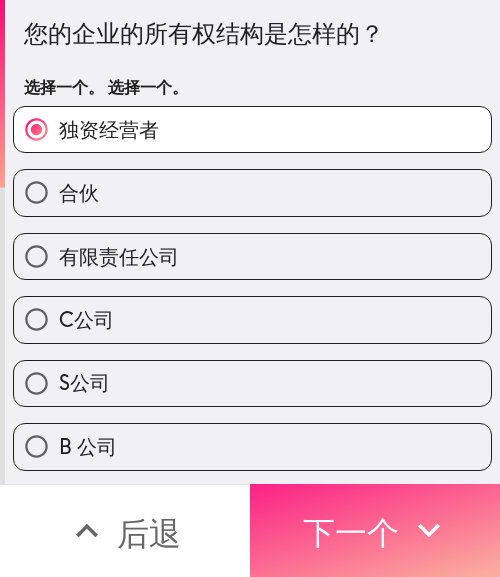drag, startPoint x: 386, startPoint y: 506, endPoint x: 430, endPoint y: 506, distance: 44 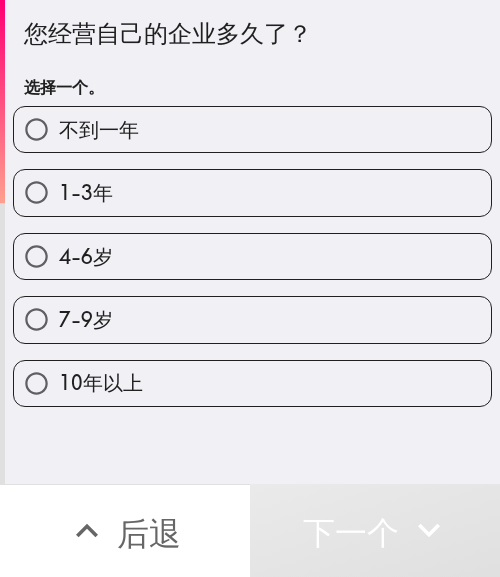 drag, startPoint x: 169, startPoint y: 227, endPoint x: 179, endPoint y: 261, distance: 35.44009 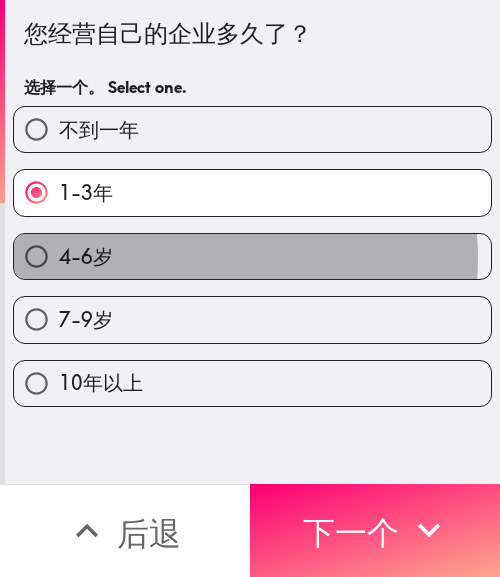 drag, startPoint x: 199, startPoint y: 258, endPoint x: 208, endPoint y: 251, distance: 11.401754 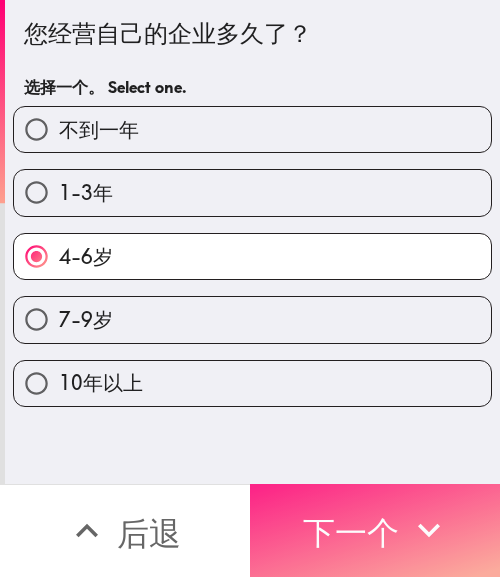 click 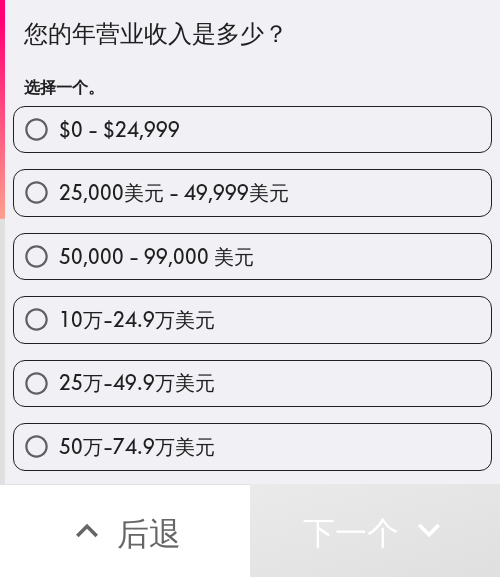 drag, startPoint x: 181, startPoint y: 315, endPoint x: 339, endPoint y: 324, distance: 158.25612 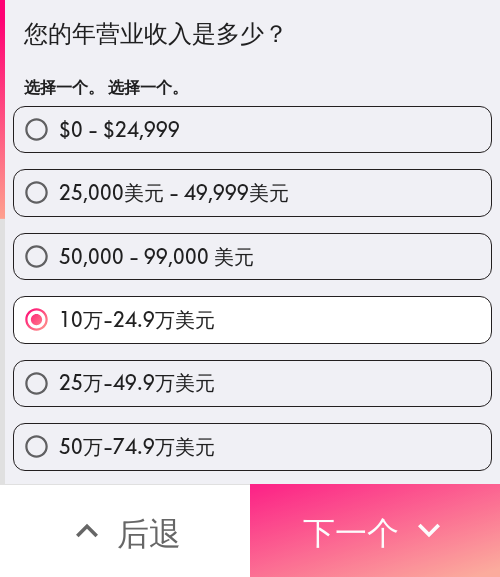 click on "下一个" at bounding box center [351, 533] 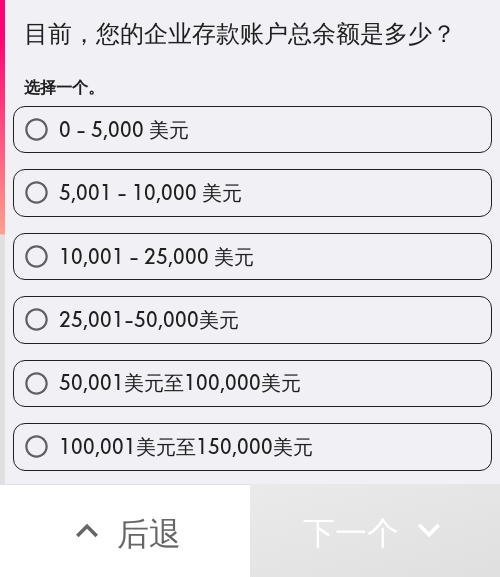 scroll, scrollTop: 255, scrollLeft: 0, axis: vertical 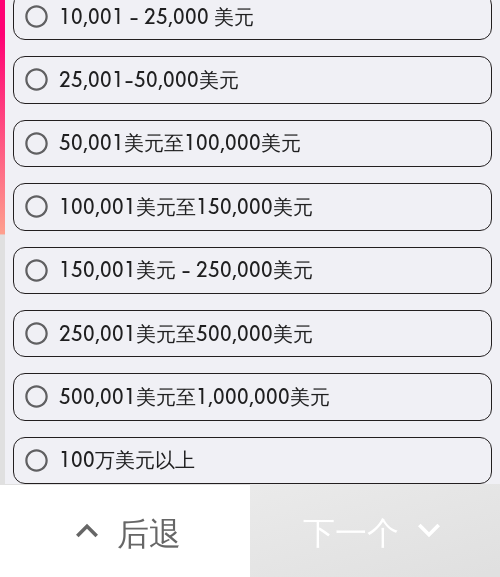 click on "250,001美元至500,000美元" at bounding box center [186, 333] 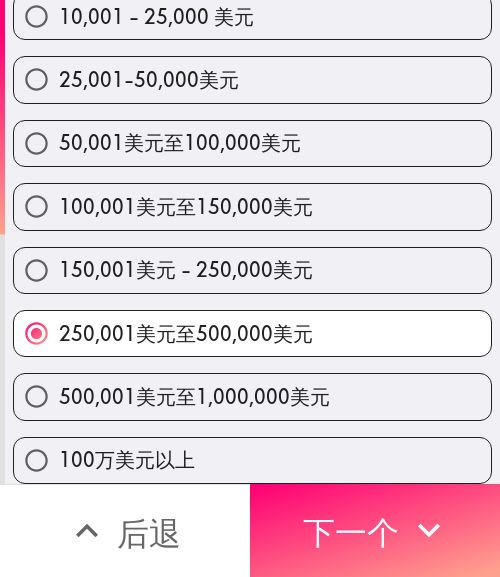 click on "150,001美元 - 250,000美元" at bounding box center [186, 269] 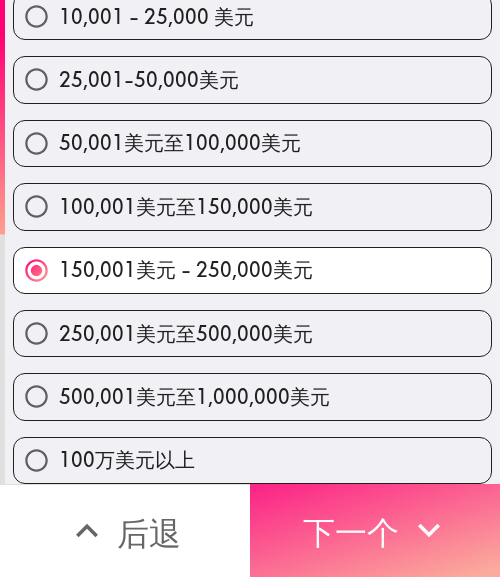 click on "下一个" at bounding box center [351, 533] 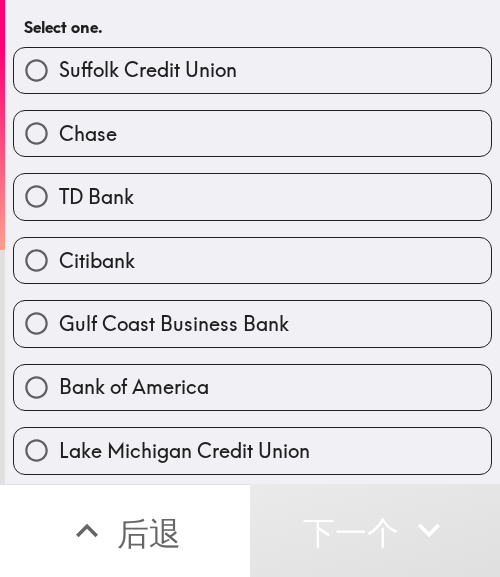 scroll, scrollTop: 47, scrollLeft: 0, axis: vertical 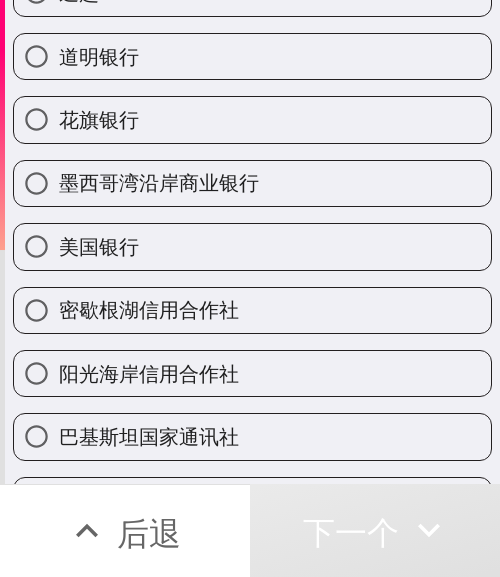 click on "美国银行" at bounding box center (252, 246) 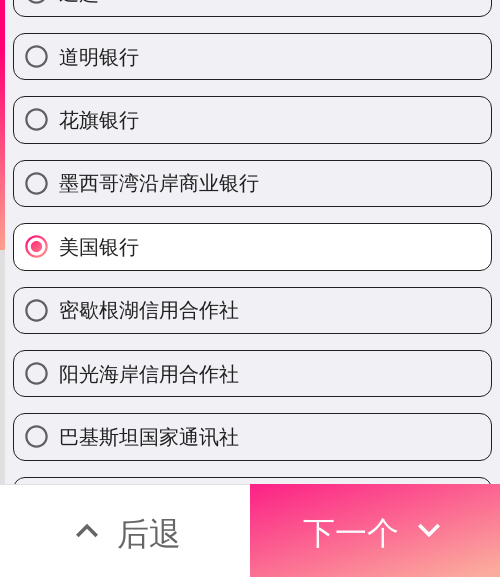 drag, startPoint x: 363, startPoint y: 514, endPoint x: 396, endPoint y: 511, distance: 33.13608 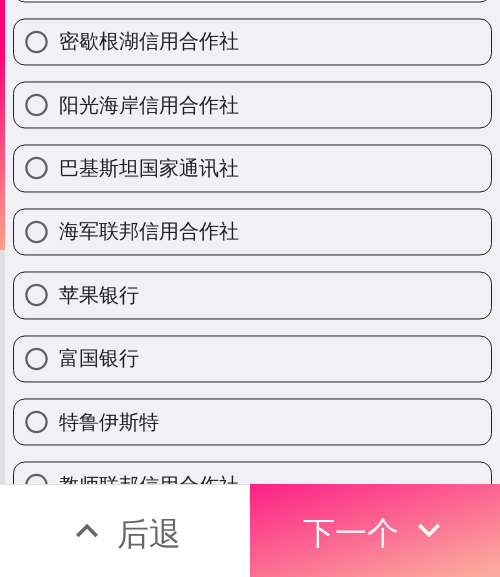 scroll, scrollTop: 0, scrollLeft: 0, axis: both 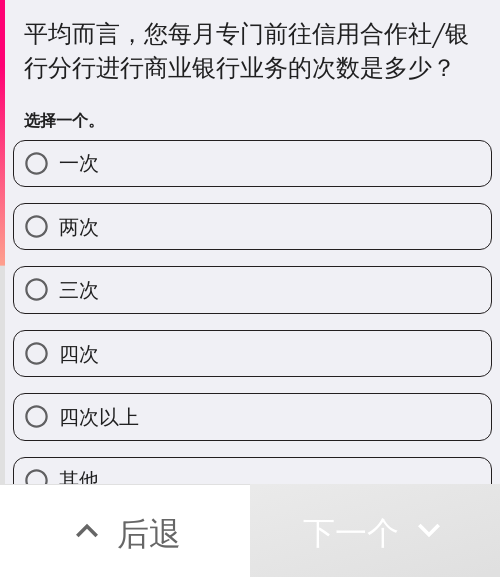 drag, startPoint x: 157, startPoint y: 323, endPoint x: 260, endPoint y: 330, distance: 103.23759 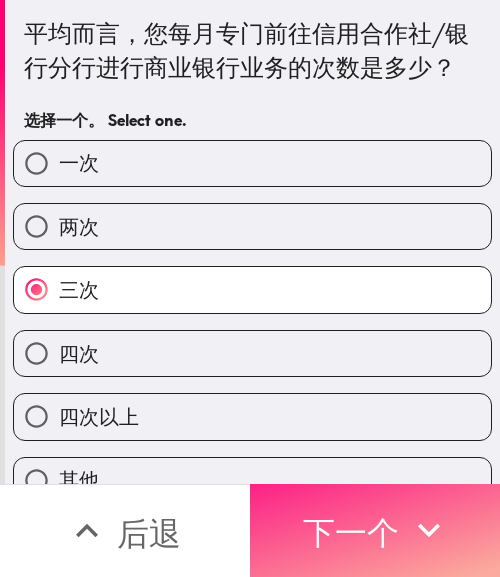 drag, startPoint x: 356, startPoint y: 507, endPoint x: 379, endPoint y: 507, distance: 23 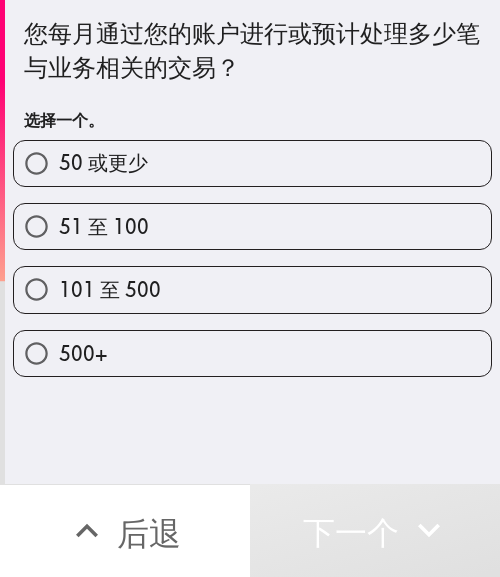click on "您每月通过您的账户进行或预计处理多少笔与业务相关的交易？ 选择一个。 50 或更少 51 至 100 101 至 500 500+" at bounding box center (252, 242) 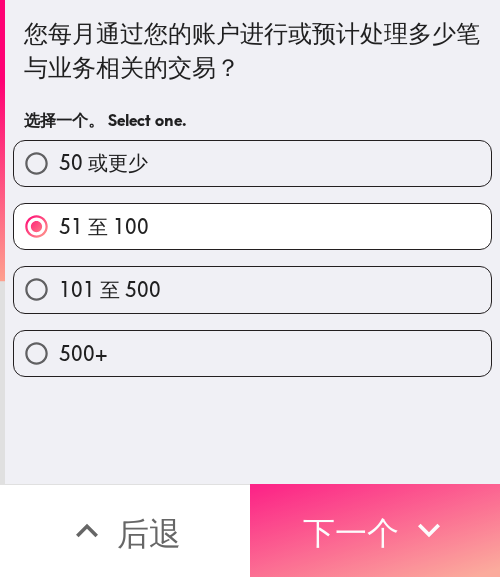 click on "下一个" at bounding box center [351, 530] 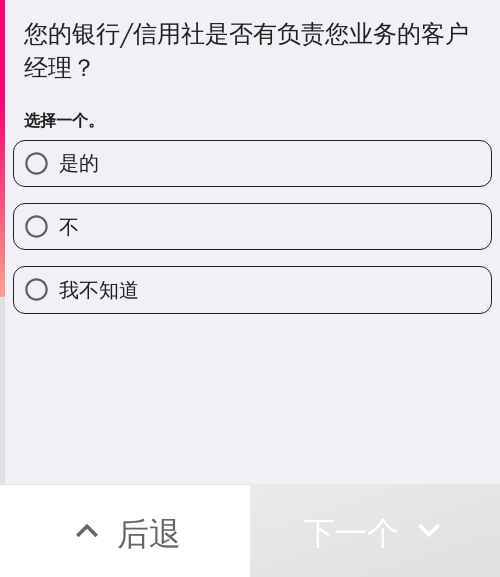 click on "是的" at bounding box center (252, 163) 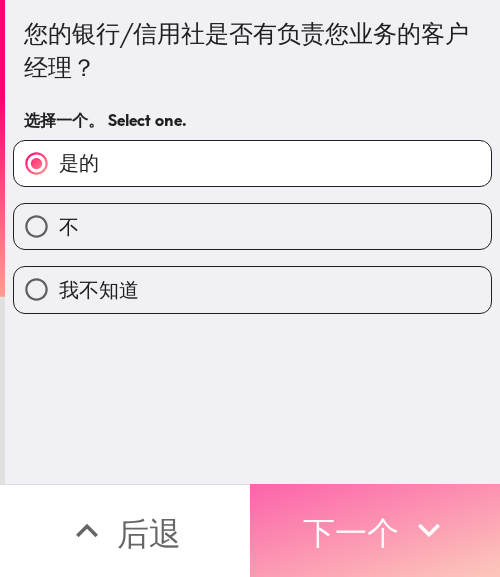 click on "下一个" at bounding box center (351, 533) 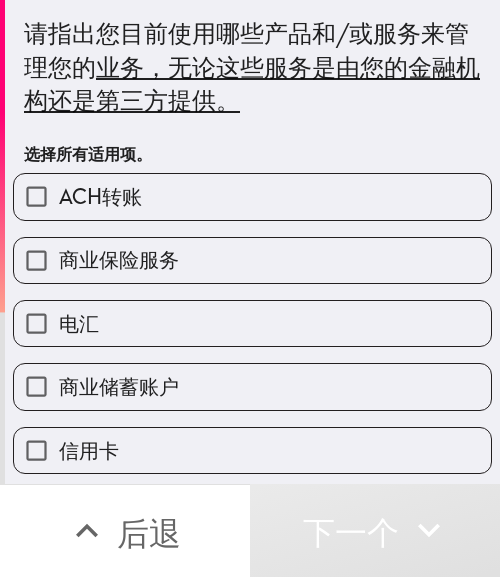 click on "商业保险服务" at bounding box center [252, 260] 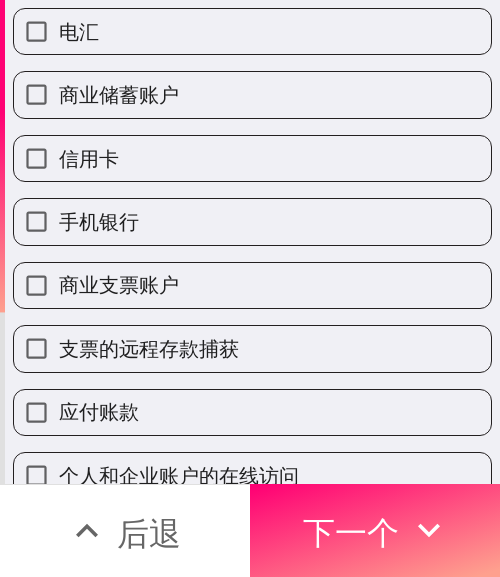 scroll, scrollTop: 300, scrollLeft: 0, axis: vertical 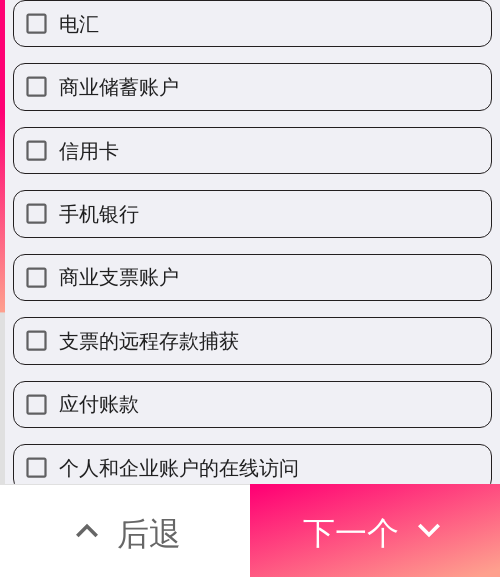 click on "商业储蓄账户" at bounding box center (252, 86) 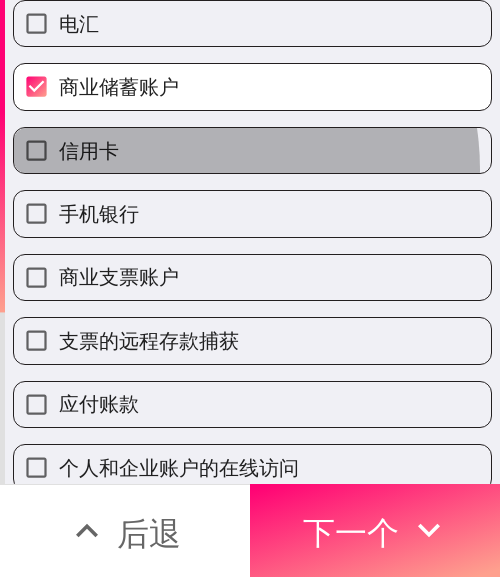 click on "信用卡" at bounding box center [252, 150] 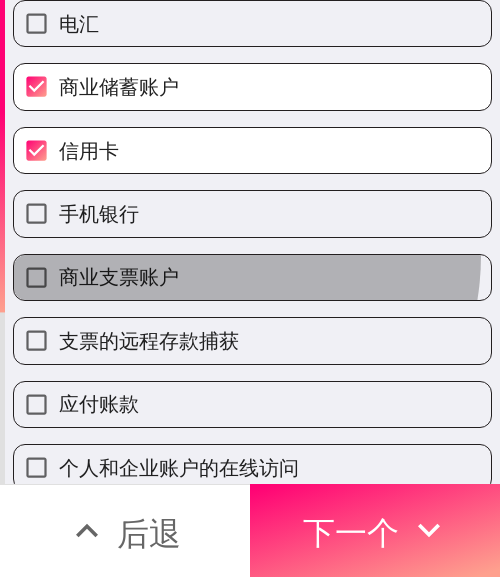 drag, startPoint x: 195, startPoint y: 256, endPoint x: 176, endPoint y: 338, distance: 84.17244 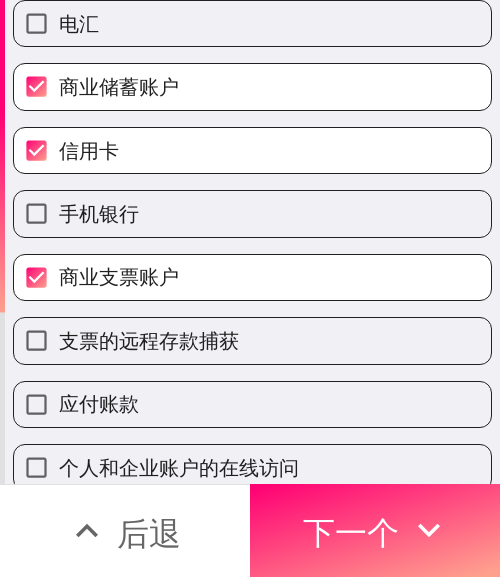 click on "支票的远程存款捕获" at bounding box center (149, 340) 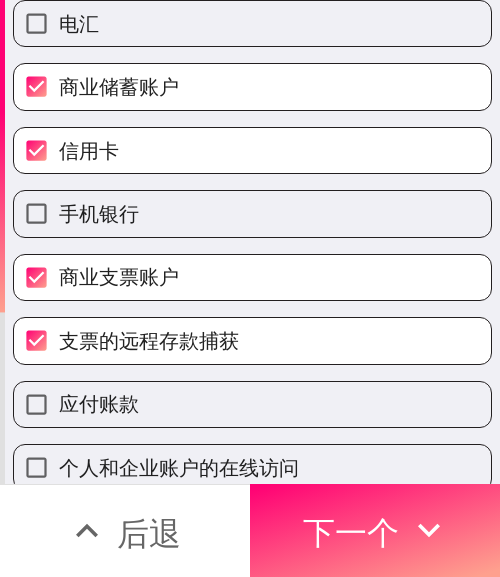 click on "应付账款" at bounding box center [252, 404] 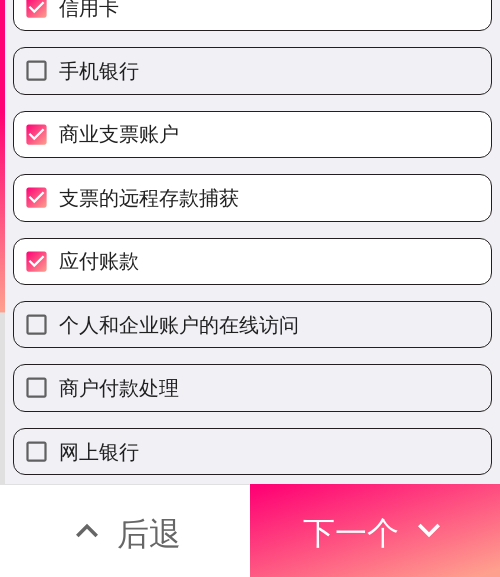 scroll, scrollTop: 703, scrollLeft: 0, axis: vertical 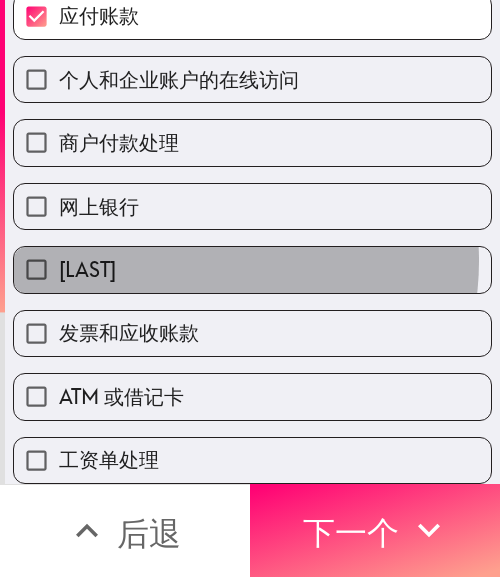 click on "泽勒" at bounding box center [252, 269] 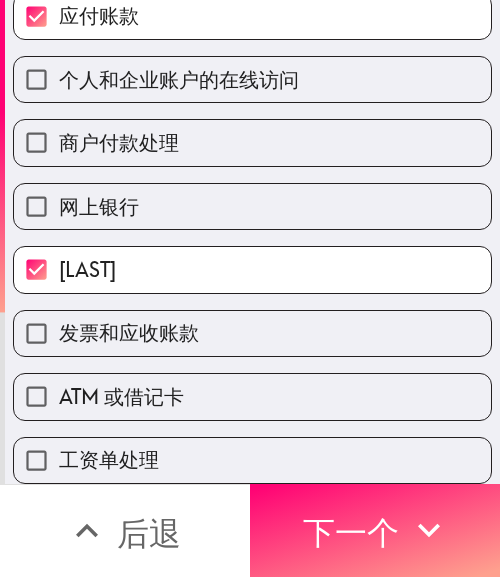 click on "ATM 或借记卡" at bounding box center [244, 388] 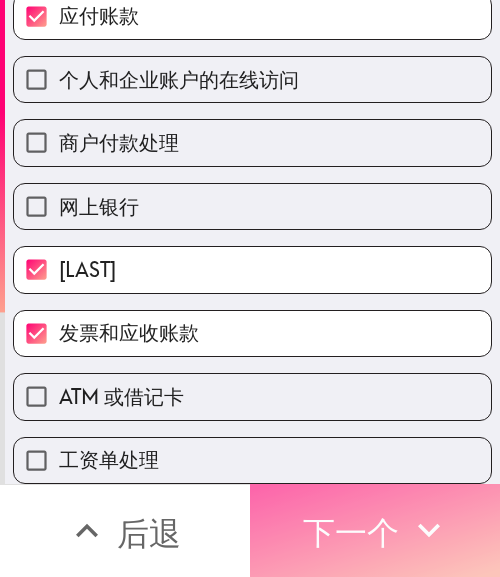 click on "下一个" at bounding box center [351, 533] 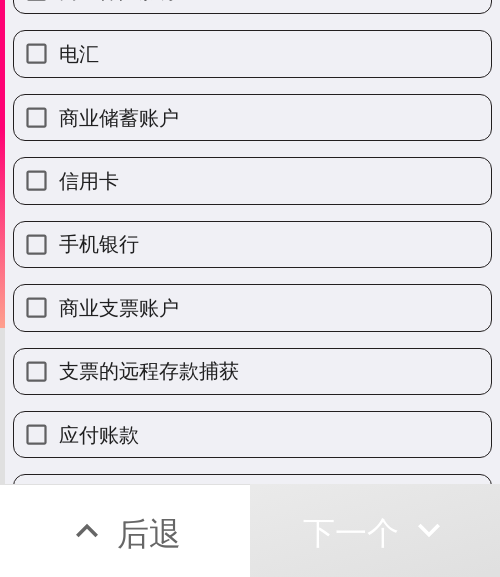 scroll, scrollTop: 0, scrollLeft: 0, axis: both 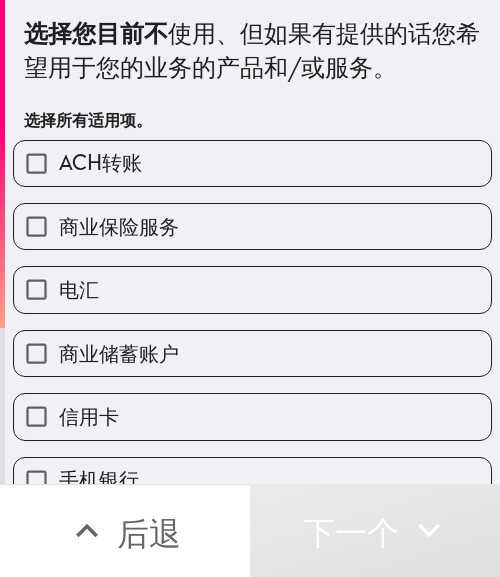 click on "商业保险服务" at bounding box center (252, 226) 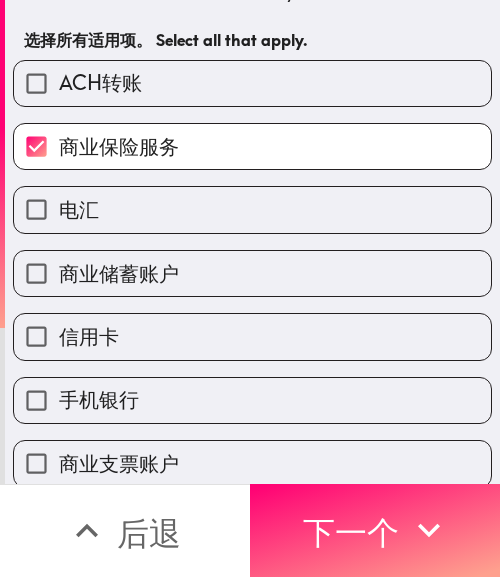scroll, scrollTop: 300, scrollLeft: 0, axis: vertical 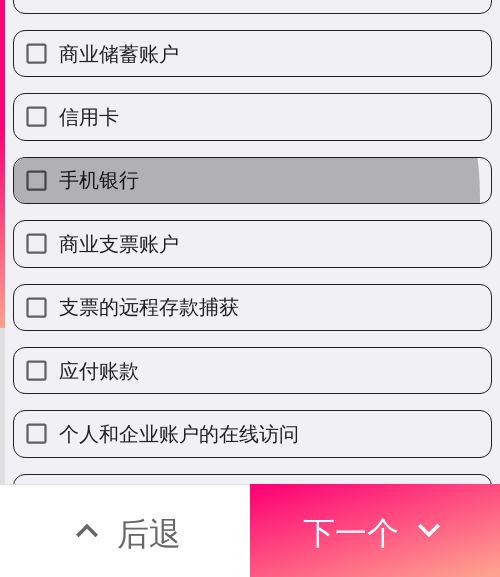 click on "手机银行" at bounding box center [252, 180] 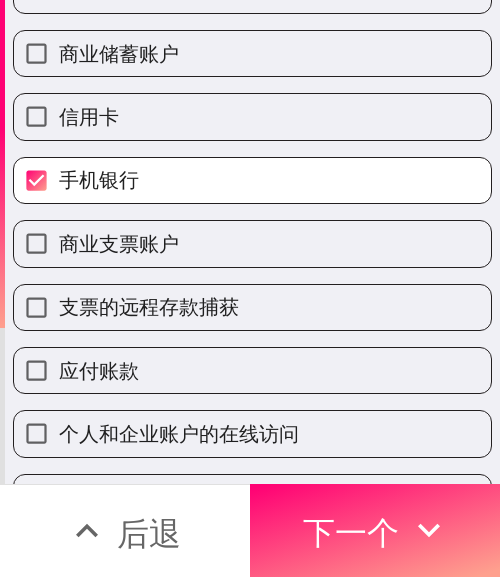 click on "支票的远程存款捕获" at bounding box center [149, 306] 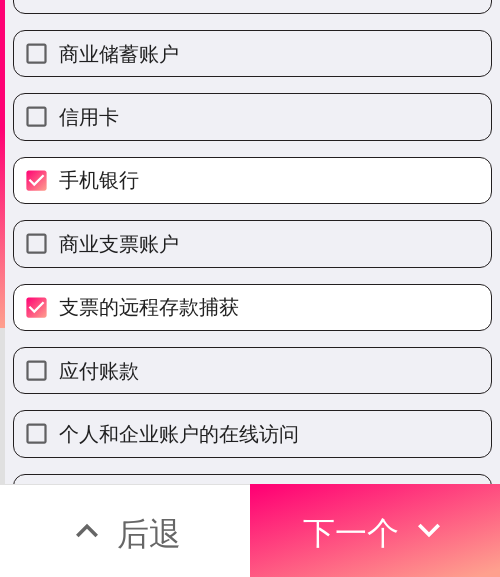 scroll, scrollTop: 700, scrollLeft: 0, axis: vertical 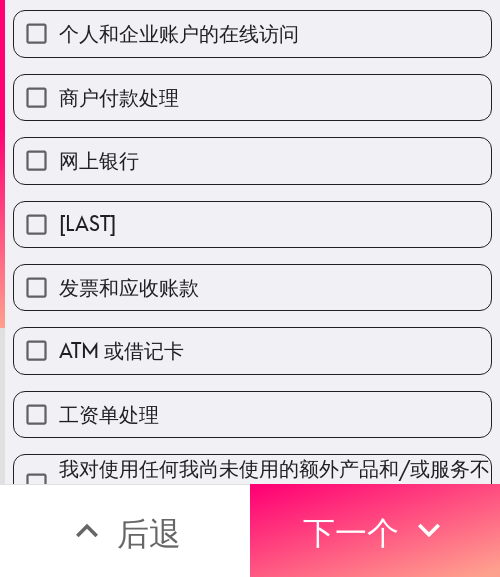 click on "发票和应收账款" at bounding box center [129, 287] 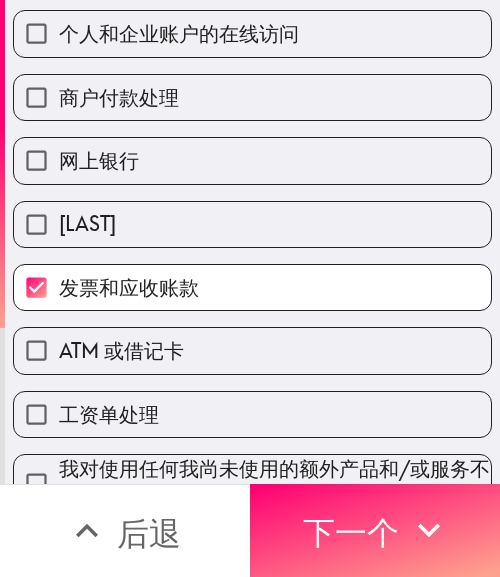 click on "ATM 或借记卡" at bounding box center [252, 350] 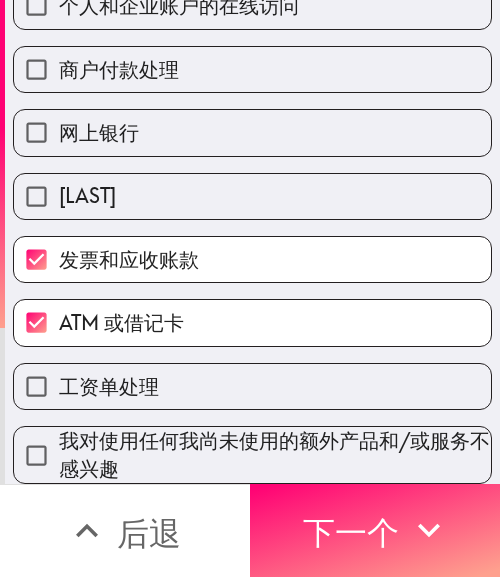 scroll, scrollTop: 743, scrollLeft: 0, axis: vertical 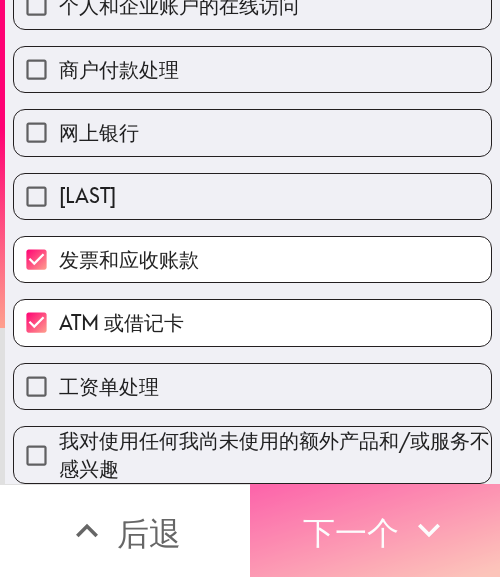 drag, startPoint x: 389, startPoint y: 519, endPoint x: 420, endPoint y: 493, distance: 40.459858 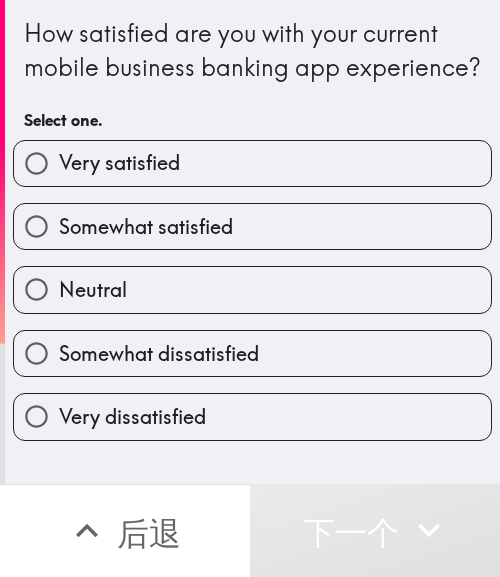 scroll, scrollTop: 0, scrollLeft: 0, axis: both 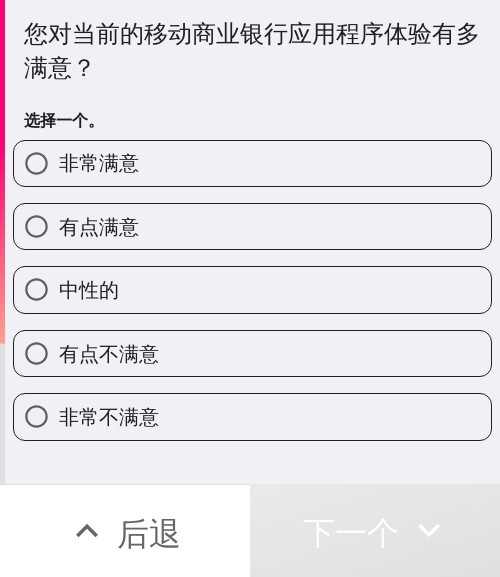 click on "中性的" at bounding box center [252, 289] 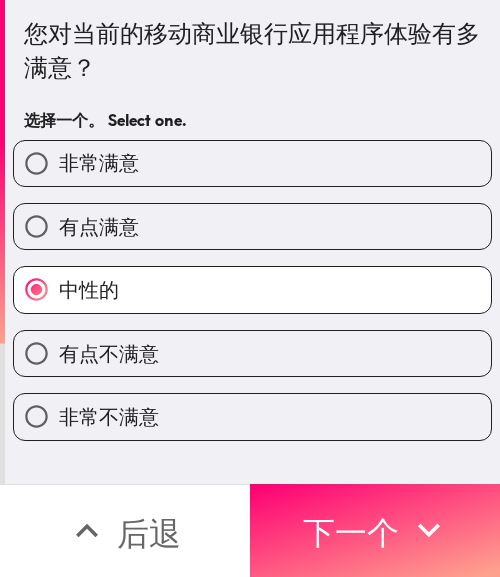 click on "有点满意" at bounding box center [252, 226] 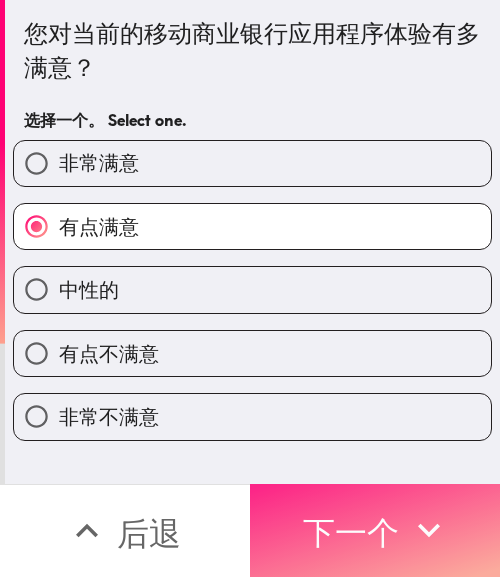 drag, startPoint x: 379, startPoint y: 477, endPoint x: 402, endPoint y: 485, distance: 24.351591 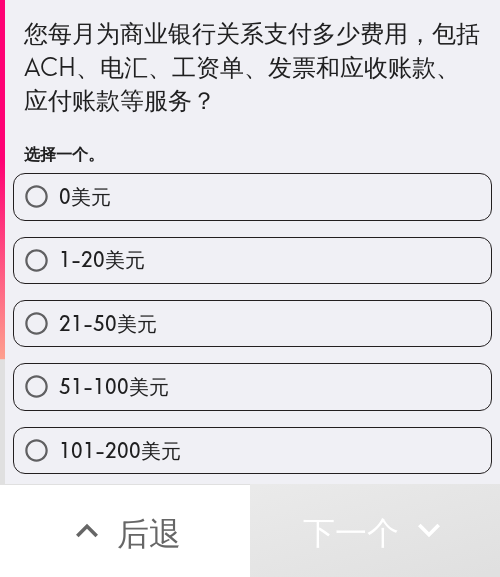 click on "51-100美元" at bounding box center (252, 386) 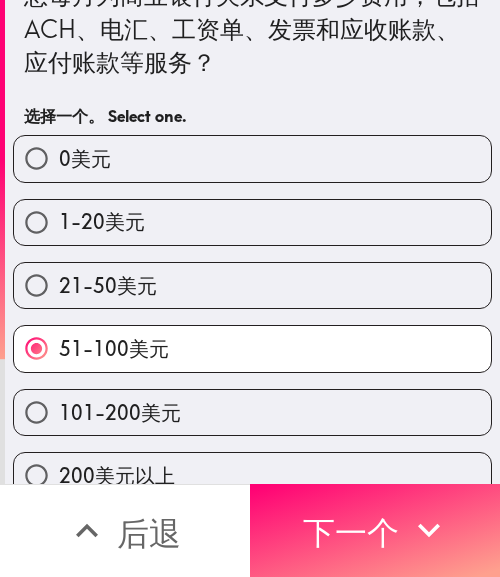 scroll, scrollTop: 69, scrollLeft: 0, axis: vertical 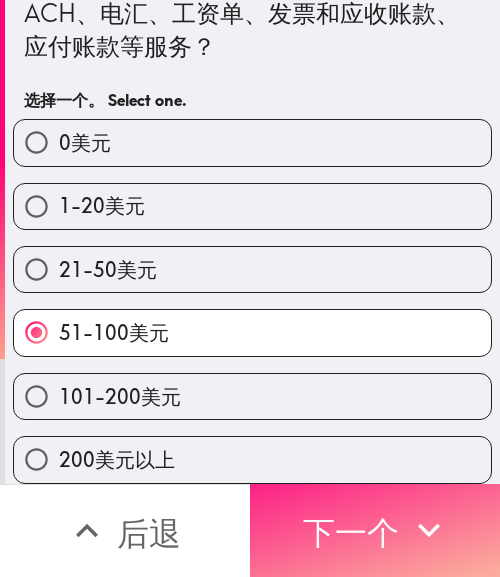 drag, startPoint x: 396, startPoint y: 516, endPoint x: 458, endPoint y: 518, distance: 62.03225 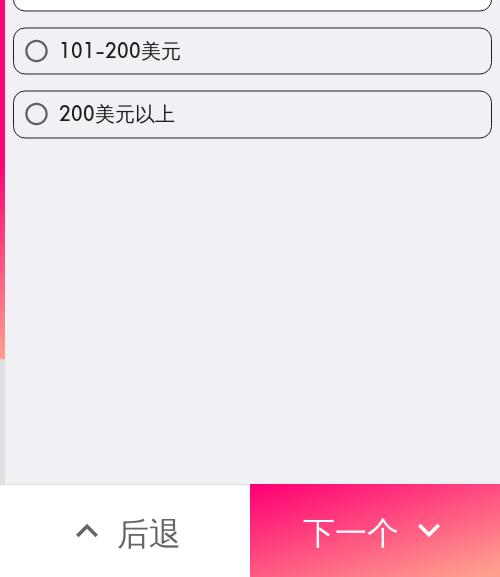 scroll, scrollTop: 0, scrollLeft: 0, axis: both 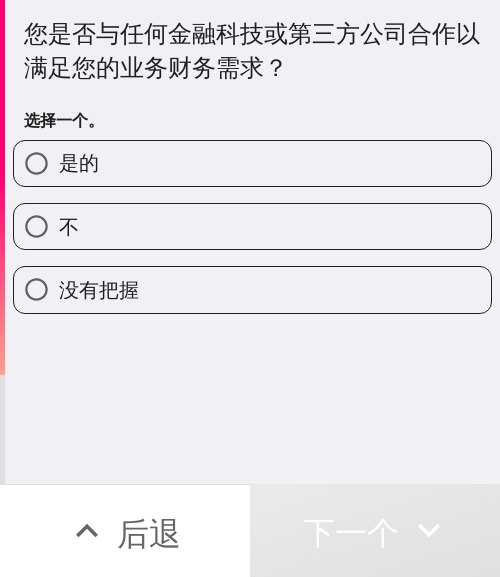 drag, startPoint x: 233, startPoint y: 383, endPoint x: 228, endPoint y: 349, distance: 34.36568 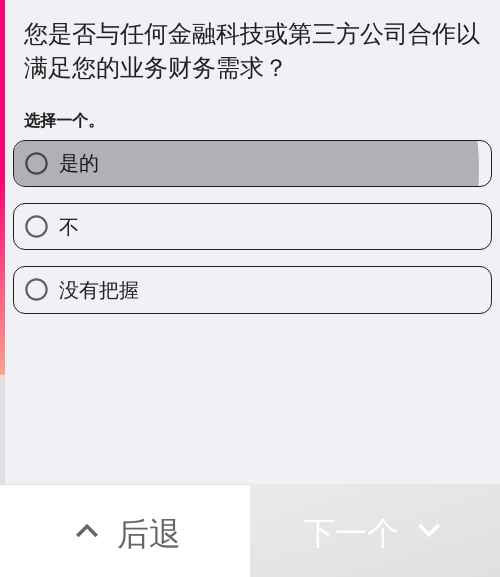 click on "是的" at bounding box center [252, 163] 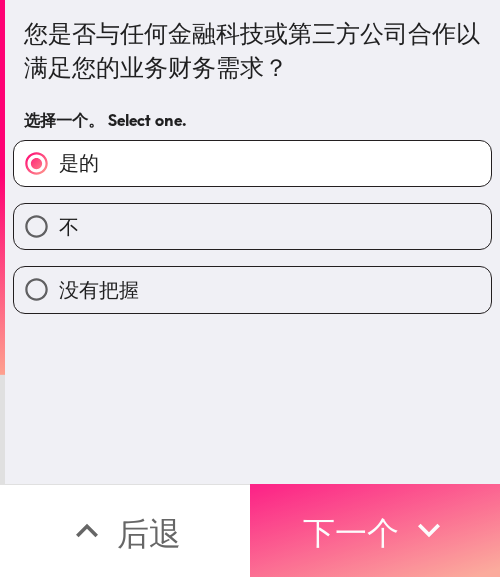 click on "下一个" at bounding box center (351, 533) 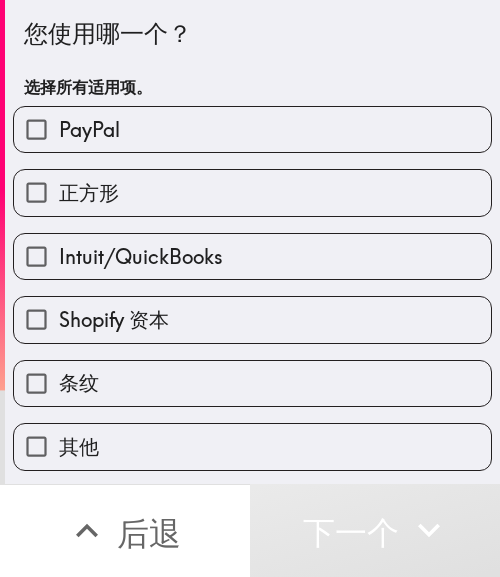scroll, scrollTop: 2, scrollLeft: 0, axis: vertical 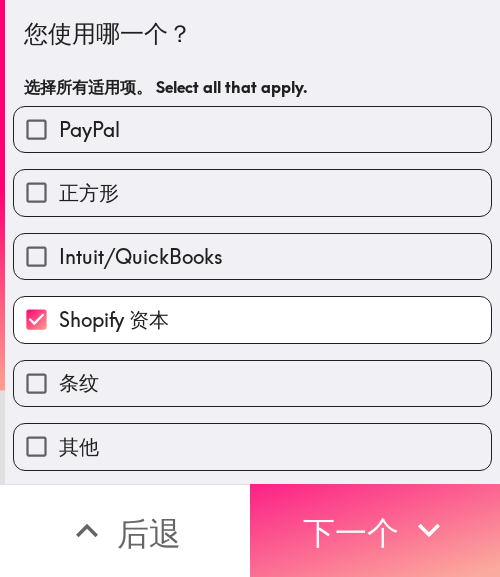 click 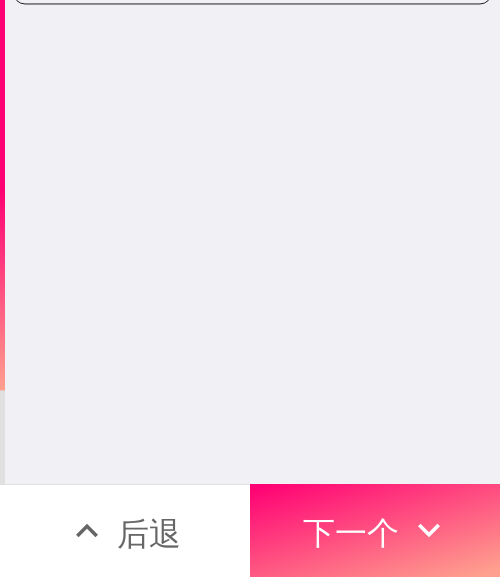 scroll, scrollTop: 0, scrollLeft: 0, axis: both 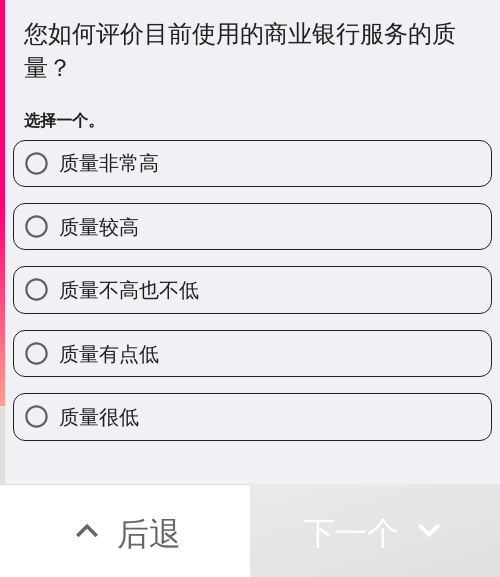 click on "质量较高" at bounding box center [252, 226] 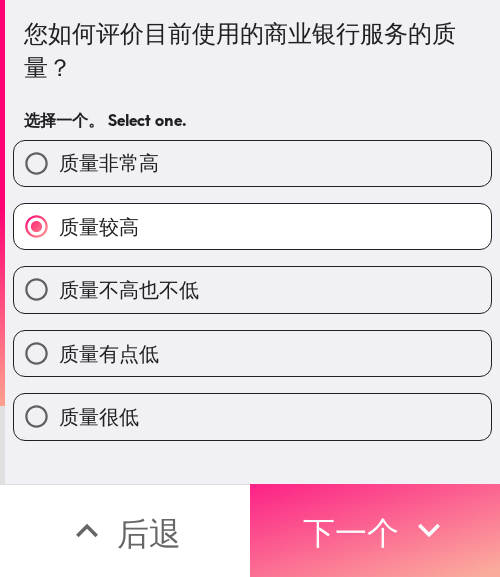 click on "下一个" at bounding box center (351, 533) 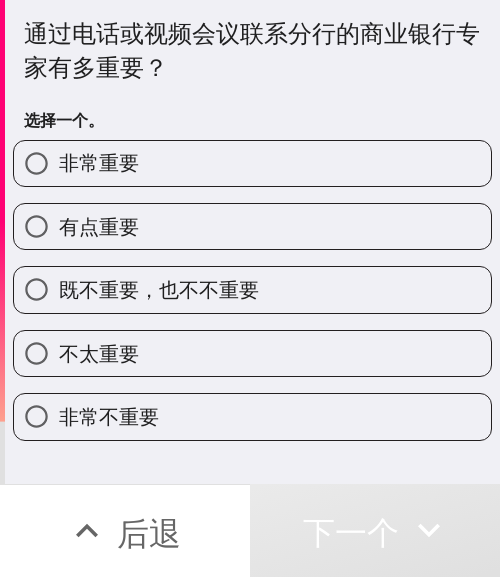 click on "有点重要" at bounding box center [252, 226] 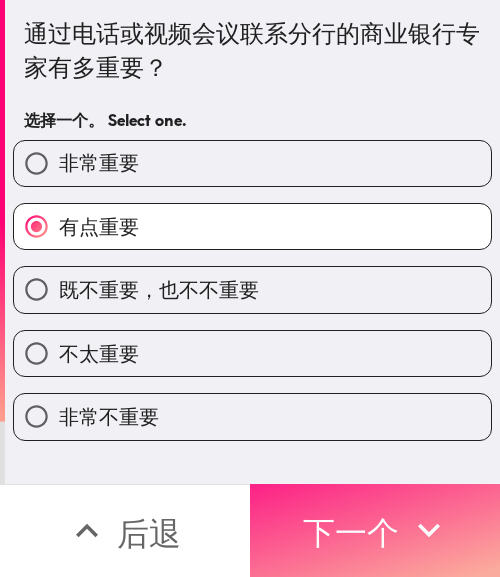 drag, startPoint x: 338, startPoint y: 515, endPoint x: 363, endPoint y: 517, distance: 25.079872 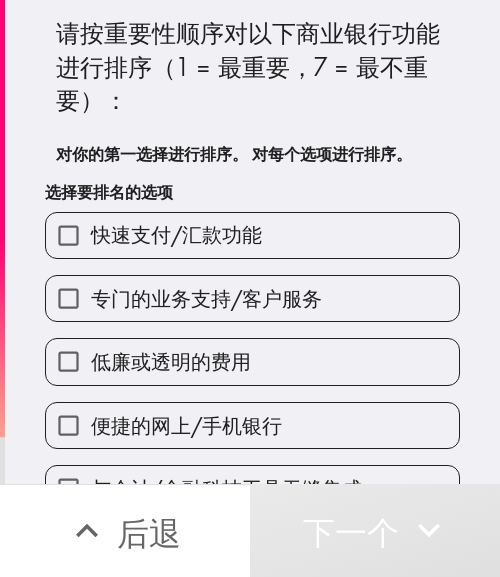 click on "低廉或透明的费用" at bounding box center [252, 361] 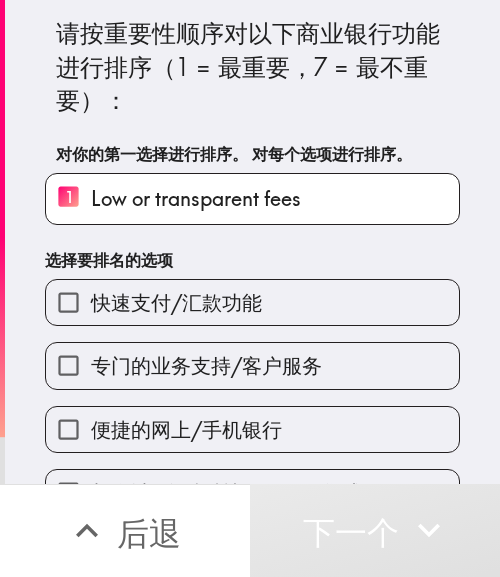 click on "专门的业务支持/客户服务" at bounding box center [206, 365] 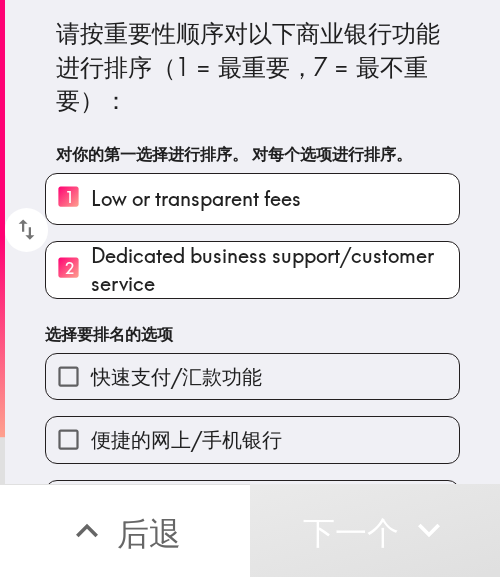 click on "快速支付/汇款功能" at bounding box center (244, 368) 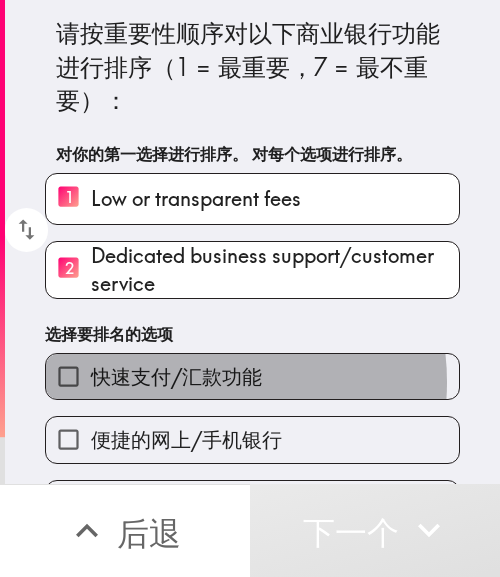 click on "快速支付/汇款功能" at bounding box center (176, 376) 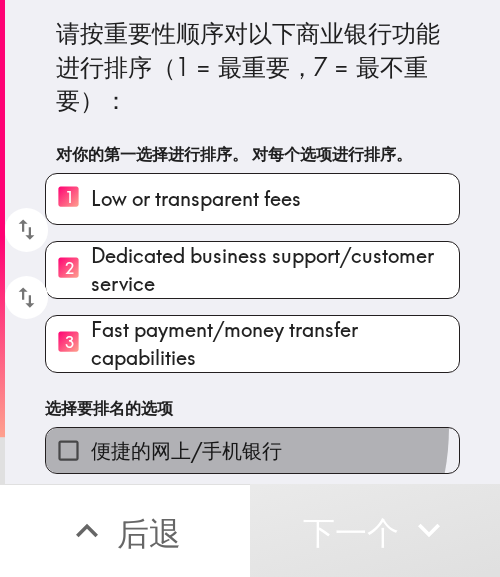 click on "便捷的网上/手机银行" at bounding box center (252, 450) 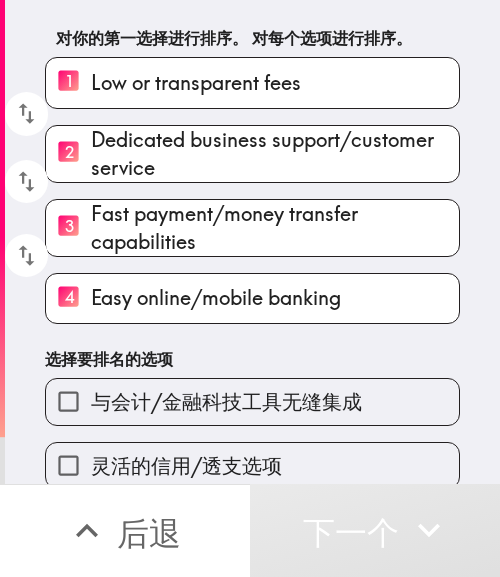 scroll, scrollTop: 200, scrollLeft: 0, axis: vertical 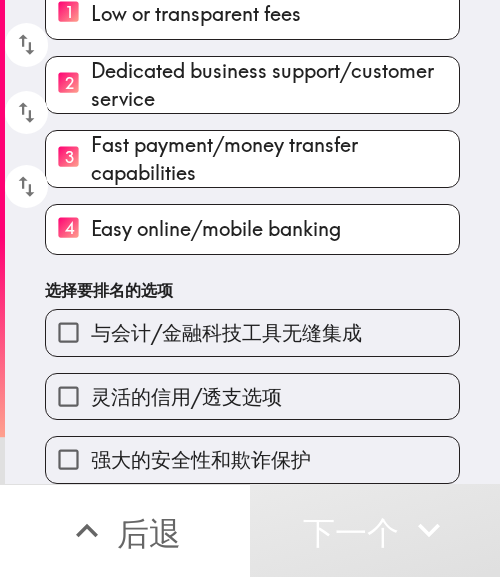 click on "灵活的信用/透支选项" at bounding box center (252, 396) 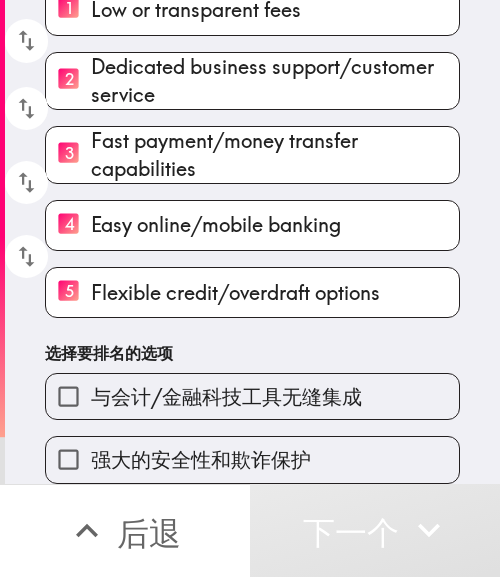 click on "强大的安全性和欺诈保护" at bounding box center (252, 459) 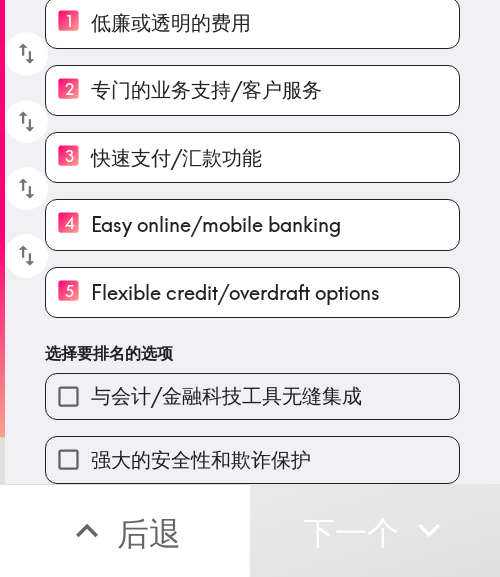scroll, scrollTop: 191, scrollLeft: 0, axis: vertical 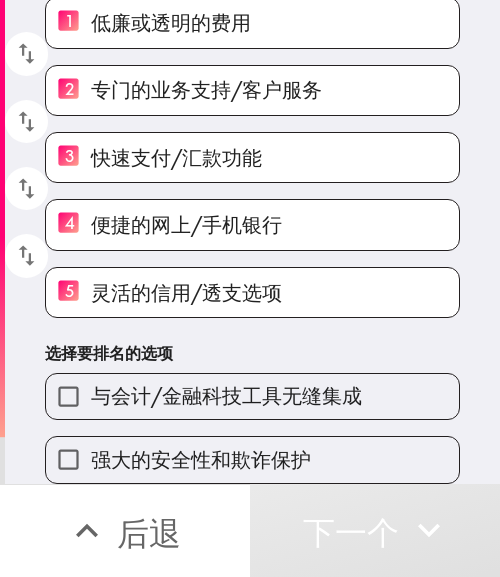 click on "强大的安全性和欺诈保护" at bounding box center [201, 460] 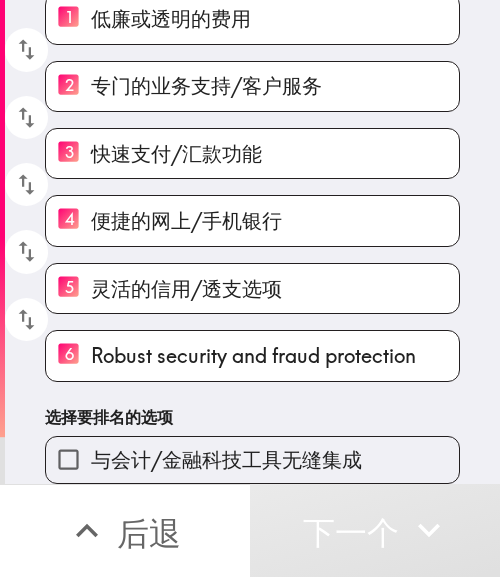 drag, startPoint x: 203, startPoint y: 404, endPoint x: 208, endPoint y: 423, distance: 19.646883 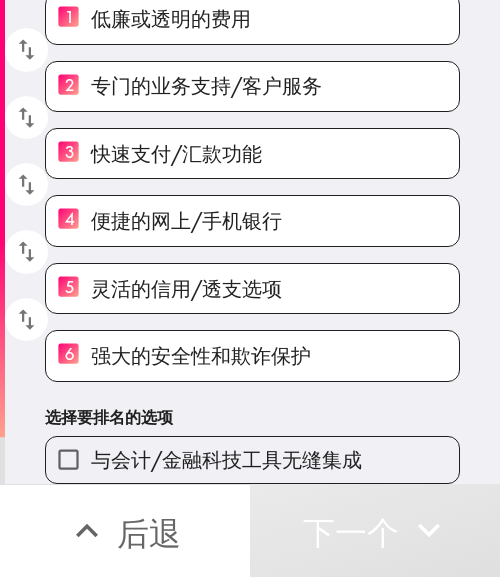 click on "与会计/金融科技工具无缝集成" at bounding box center [226, 459] 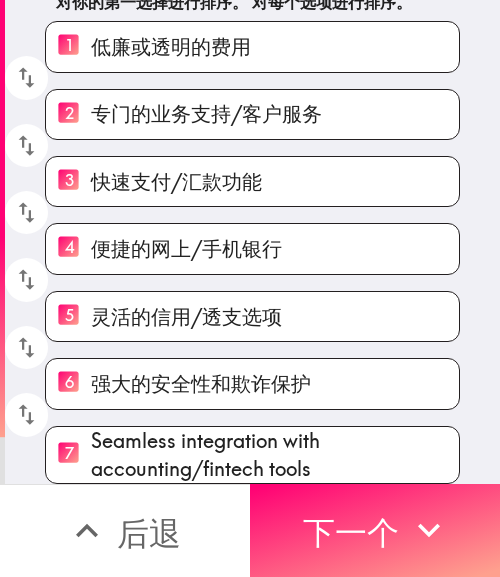 scroll, scrollTop: 160, scrollLeft: 0, axis: vertical 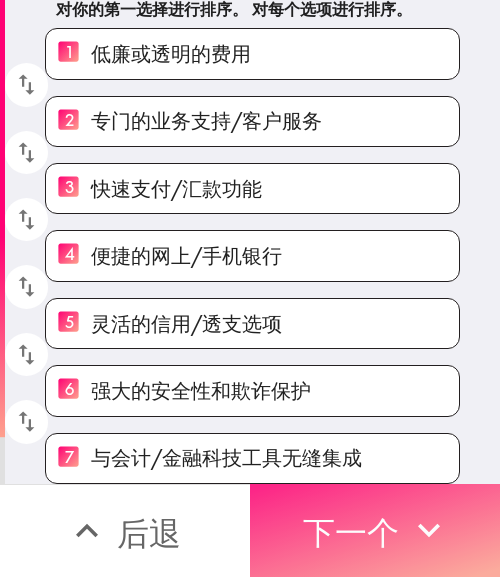 click 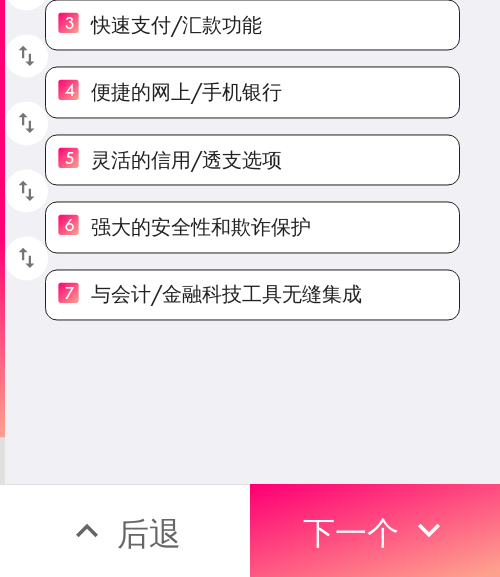 scroll, scrollTop: 0, scrollLeft: 0, axis: both 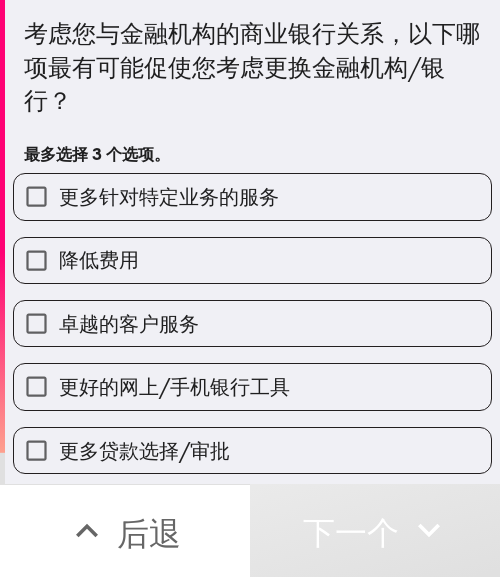 click on "降低费用" at bounding box center (252, 260) 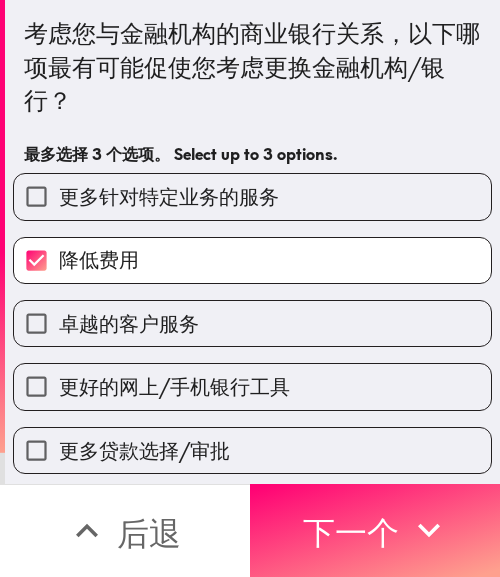 scroll, scrollTop: 196, scrollLeft: 0, axis: vertical 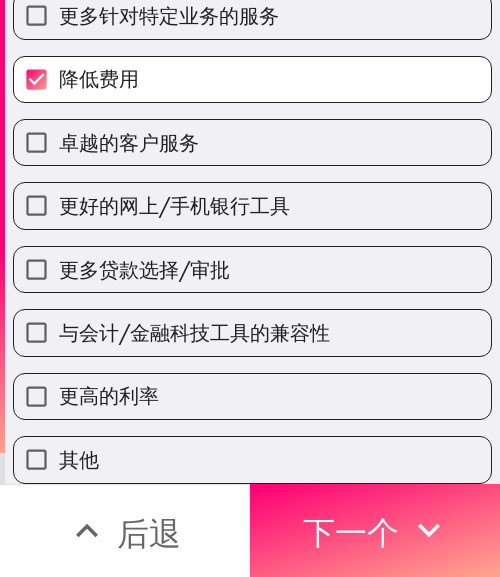 click on "与会计/金融科技工具的兼容性" at bounding box center (244, 324) 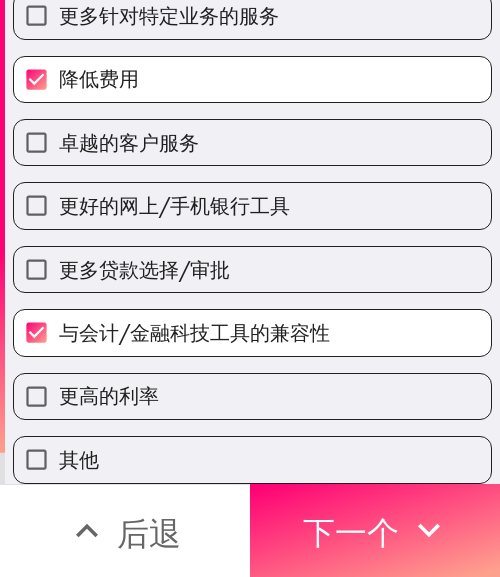 click on "更多贷款选择/审批" at bounding box center (252, 269) 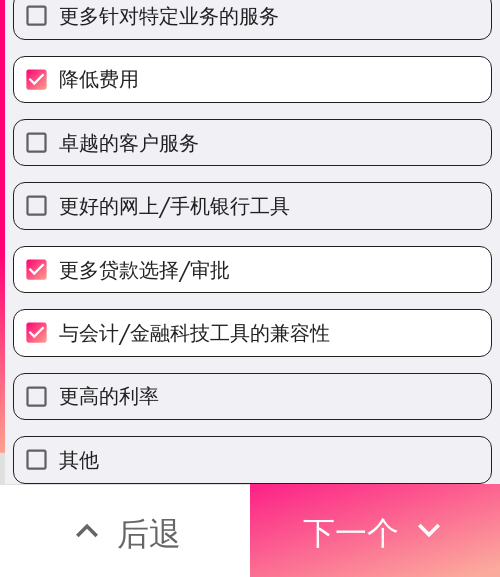 click on "下一个" at bounding box center (351, 533) 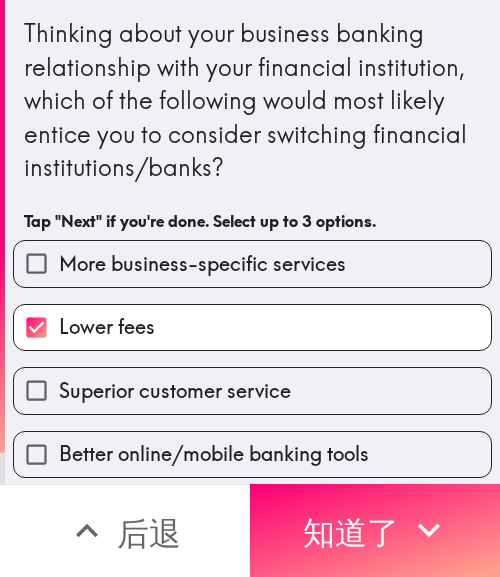 scroll, scrollTop: 0, scrollLeft: 0, axis: both 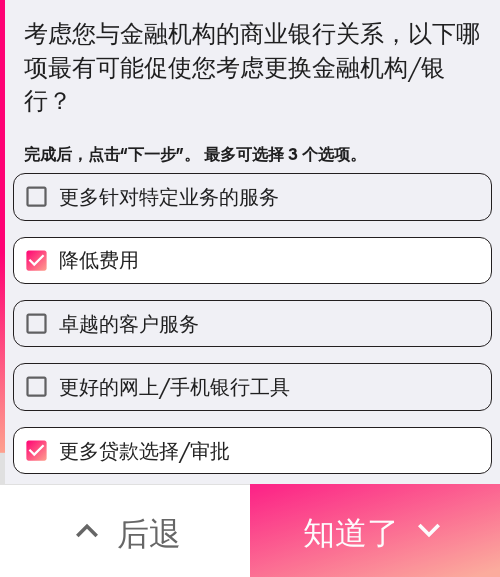 click on "知道了" at bounding box center (351, 533) 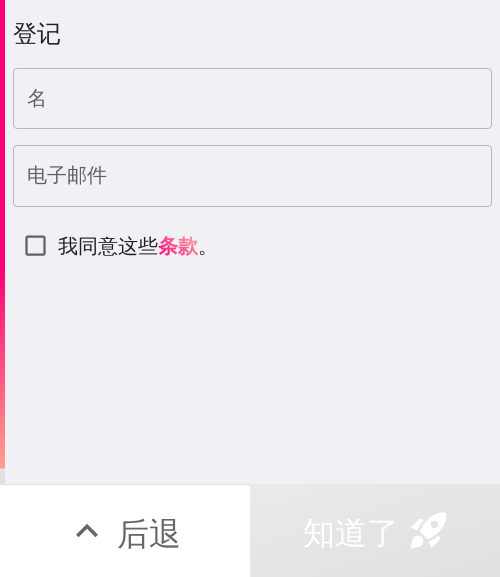 drag, startPoint x: 121, startPoint y: 379, endPoint x: 129, endPoint y: 357, distance: 23.409399 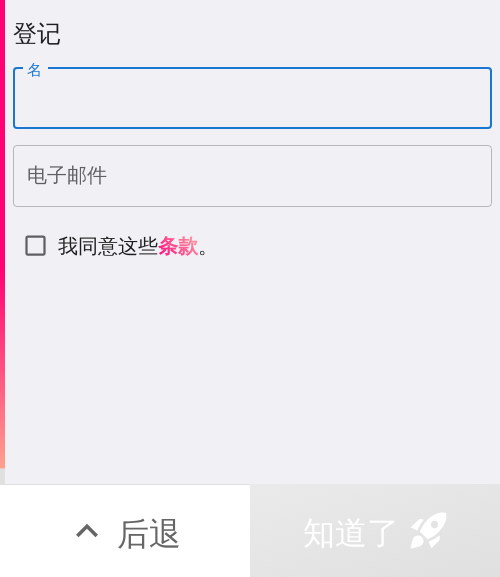paste on "Arlene" 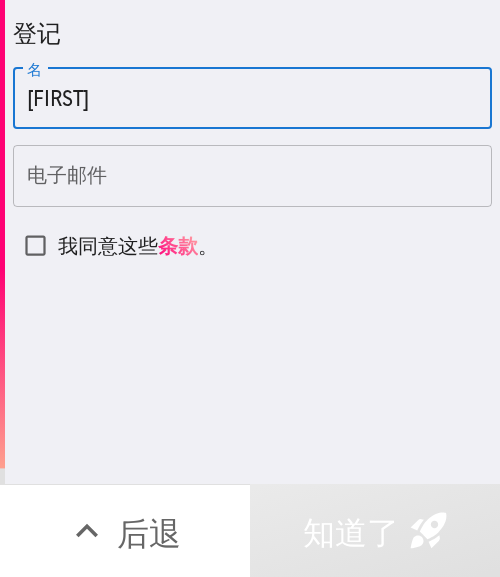 type on "Arlene" 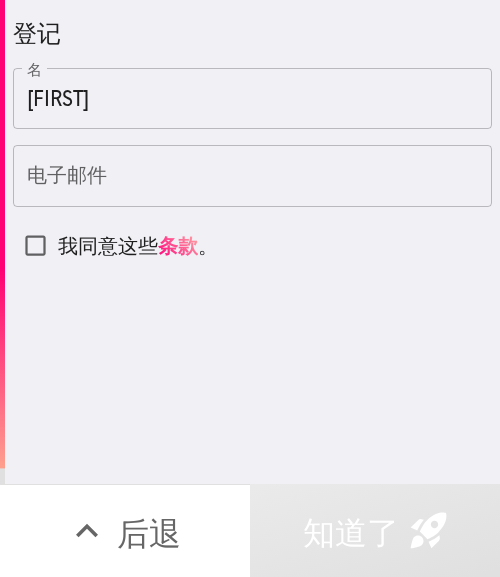 click on "登记 名 Arlene 名 电子邮件 电子邮件 我同意这些 条款 。" at bounding box center (252, 242) 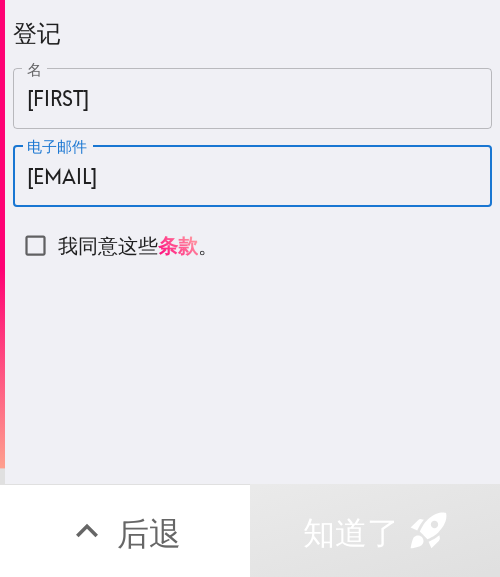 type on "arlenebiggs55@gmail.com" 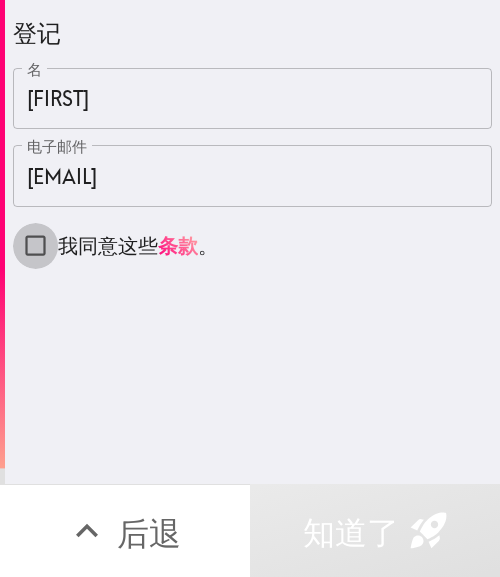 click on "我同意这些 条款 。" at bounding box center (35, 245) 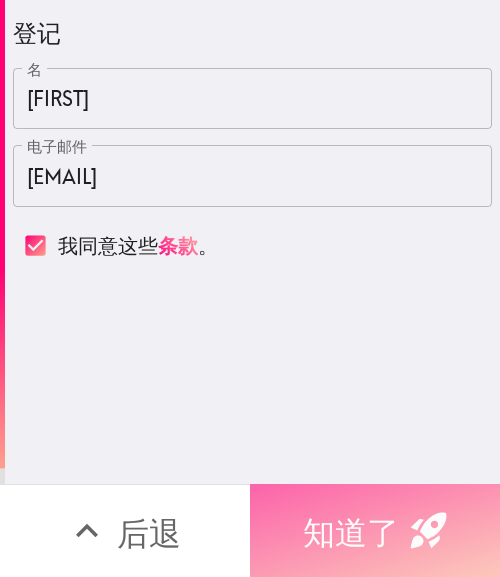 click on "知道了" at bounding box center [351, 533] 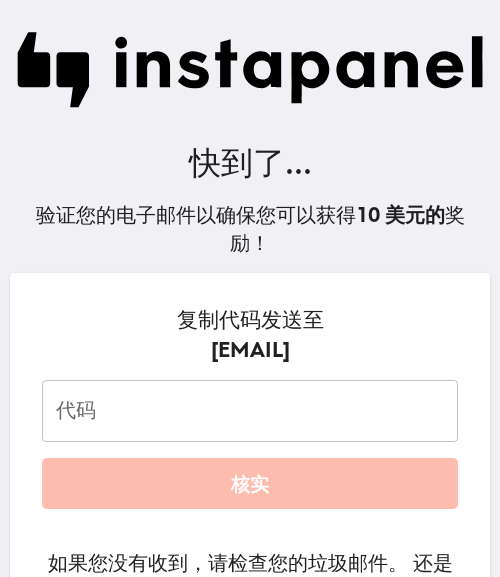 scroll, scrollTop: 100, scrollLeft: 0, axis: vertical 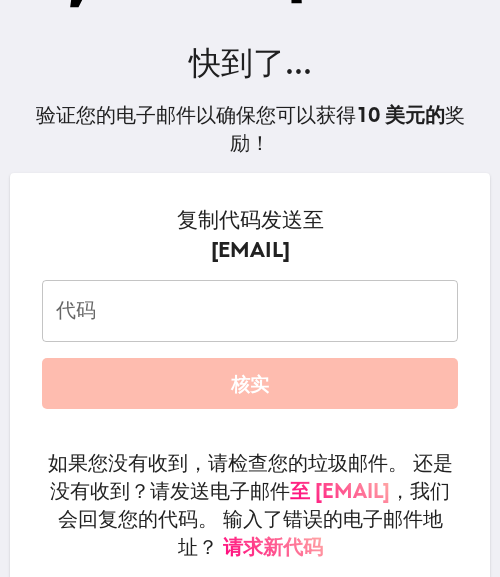 click on "代码" at bounding box center (250, 311) 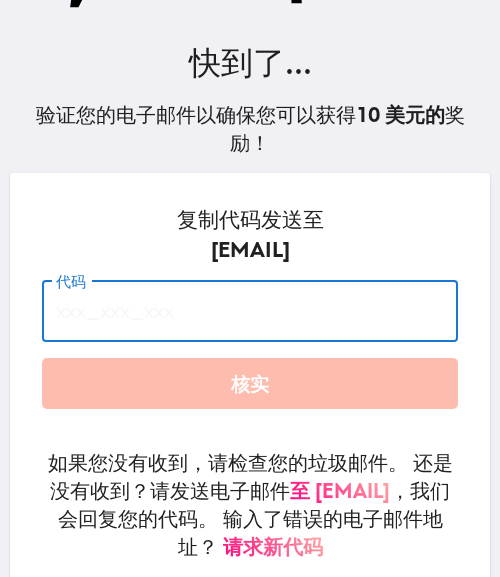 paste on "E9r_faH_E8h" 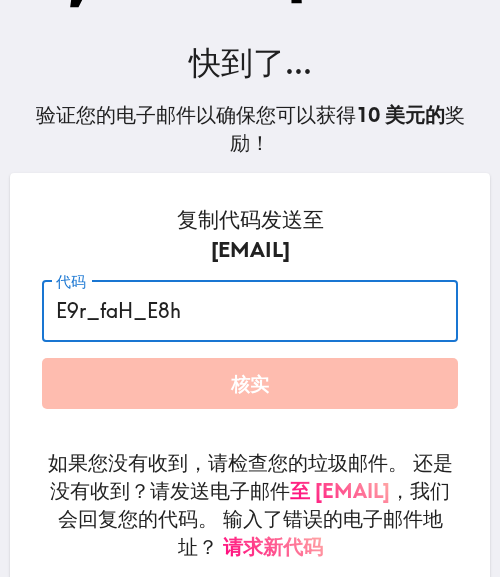 type on "E9r_faH_E8h" 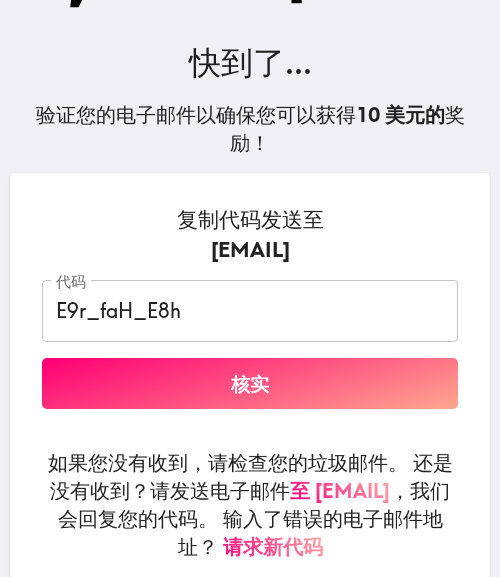 click on "核实" at bounding box center [250, 383] 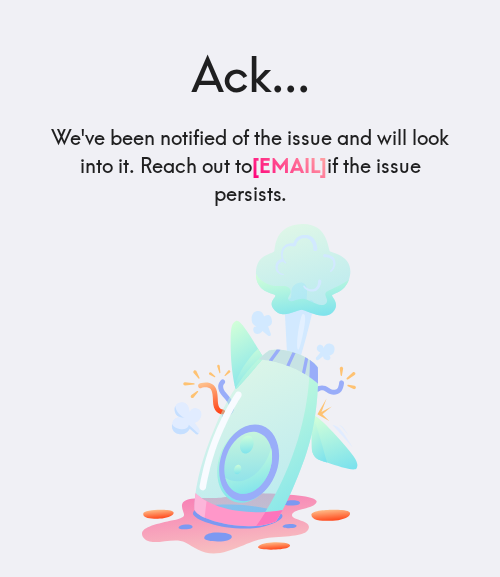 scroll, scrollTop: 54, scrollLeft: 0, axis: vertical 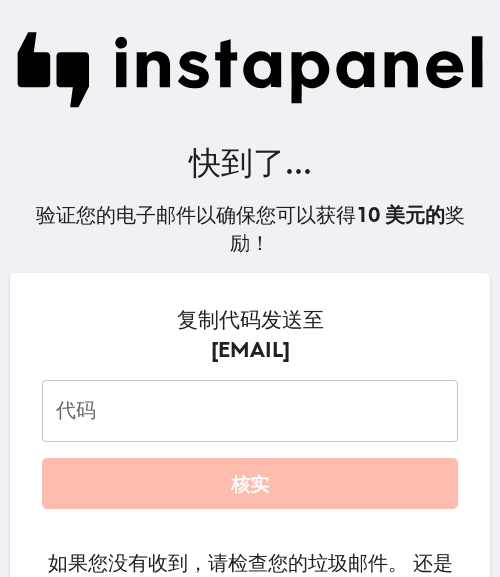 click on "代码" at bounding box center (250, 411) 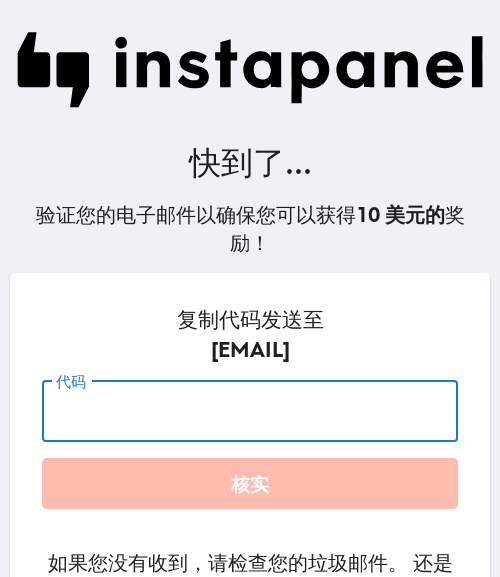 type on "E9r_faH_E8h" 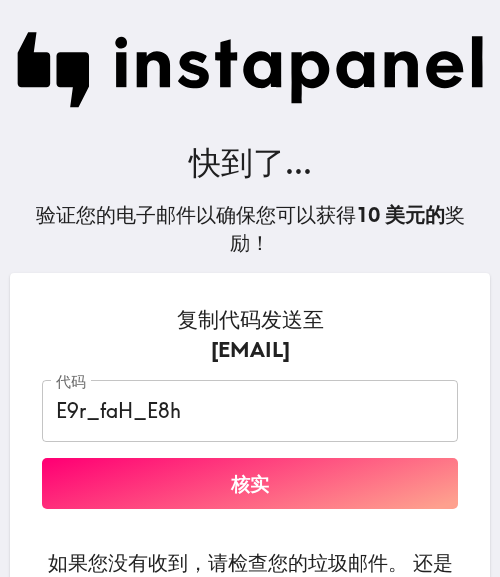 click on "复制代码发送至 [EMAIL]" at bounding box center (250, 334) 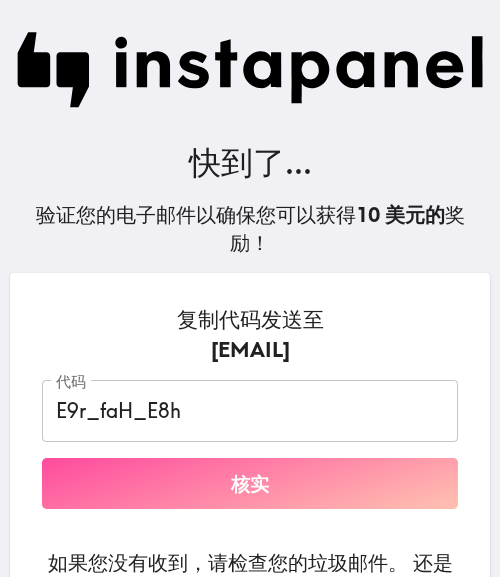 click on "核实" at bounding box center (250, 483) 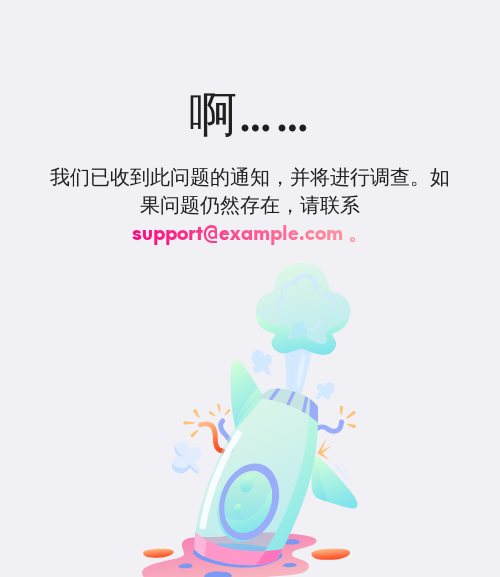 scroll, scrollTop: 54, scrollLeft: 0, axis: vertical 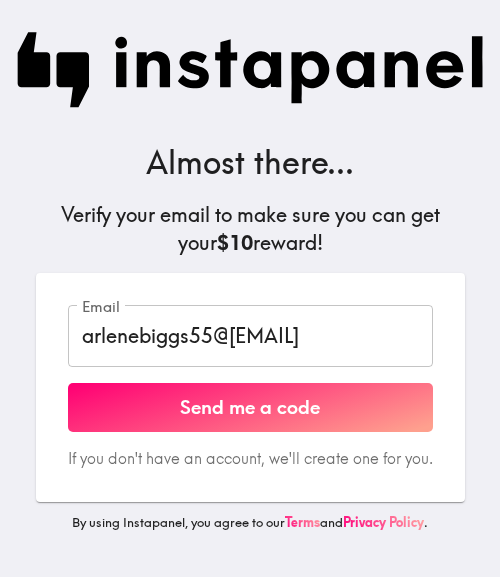 click on "Send me a code" at bounding box center [250, 408] 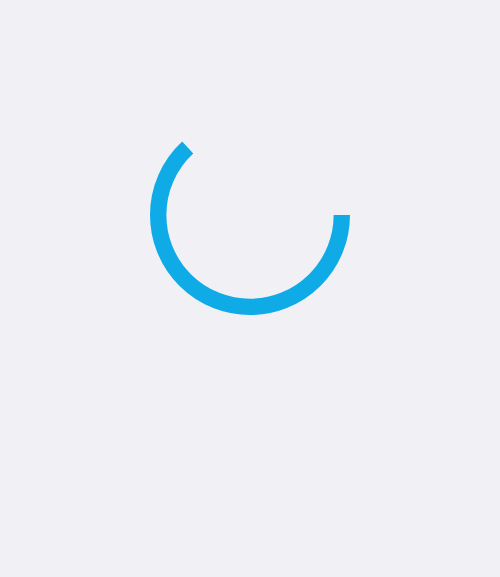 scroll, scrollTop: 0, scrollLeft: 0, axis: both 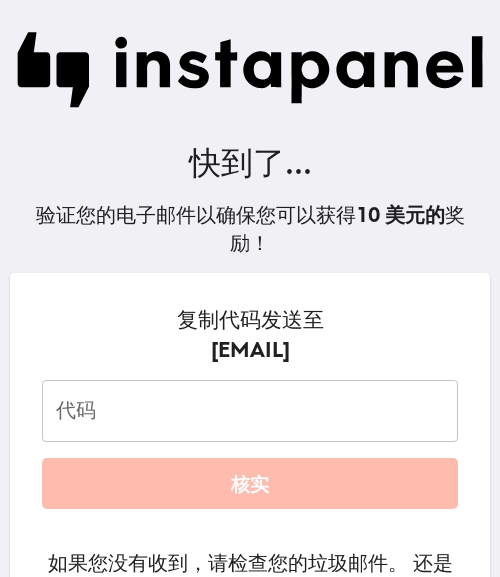 click on "代码" at bounding box center (250, 411) 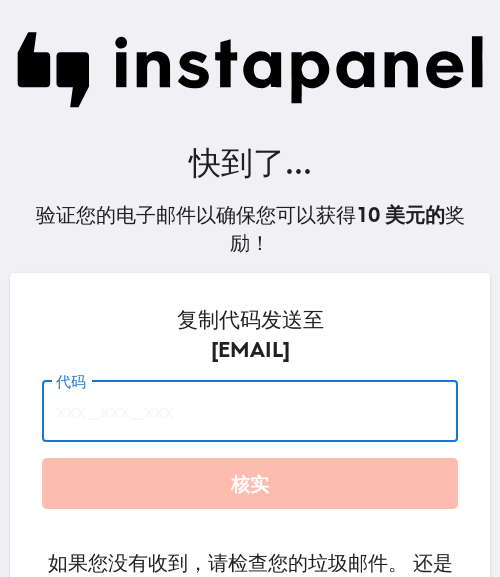 type on "E9r_faH_E8h" 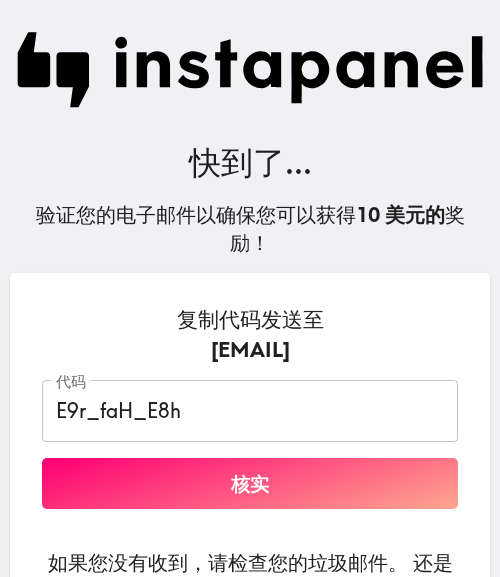 click on "验证您的电子邮件以确保您可以获得 10 美元的 奖励！" at bounding box center (250, 229) 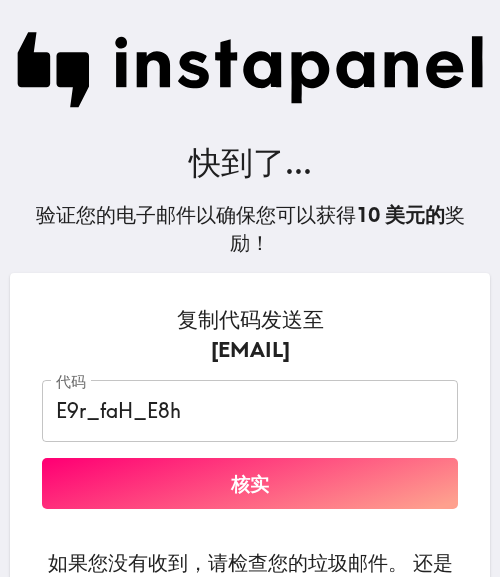 click on "核实" at bounding box center [250, 483] 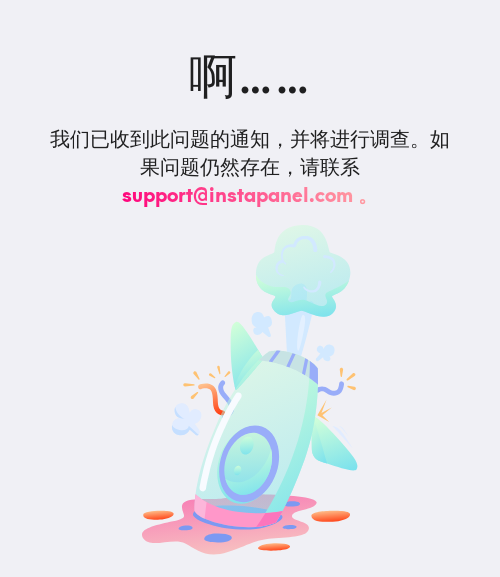 scroll, scrollTop: 54, scrollLeft: 0, axis: vertical 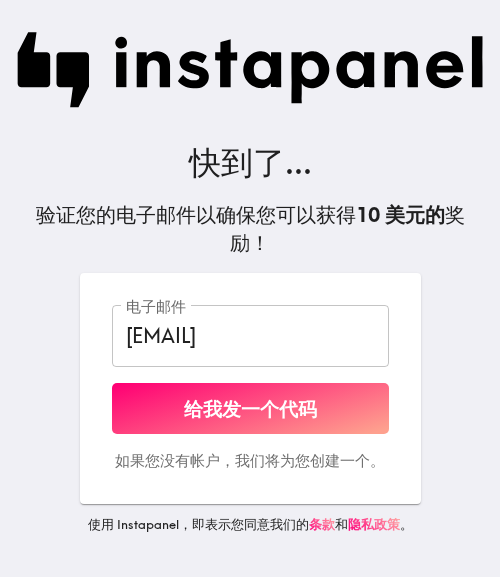 click on "快到了... 验证您的电子邮件以确保您可以获得 10 美元的 奖励！" at bounding box center (250, 136) 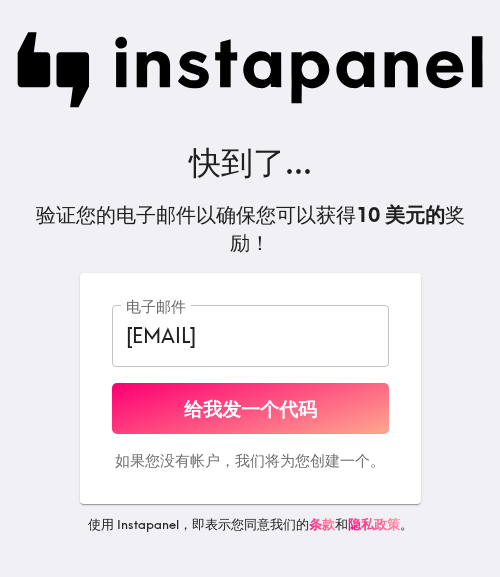 click on "给我发一个代码" at bounding box center (250, 408) 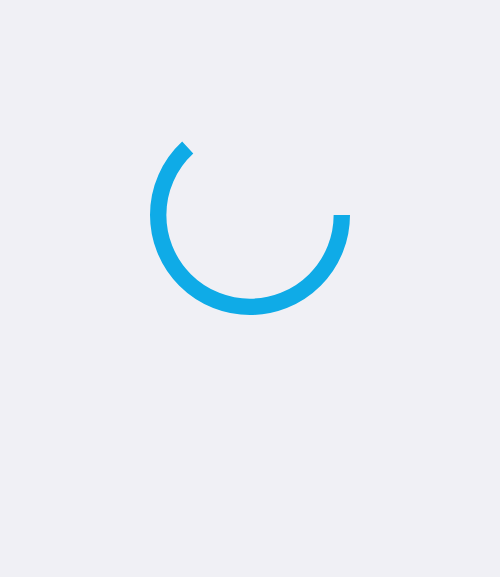 scroll, scrollTop: 0, scrollLeft: 0, axis: both 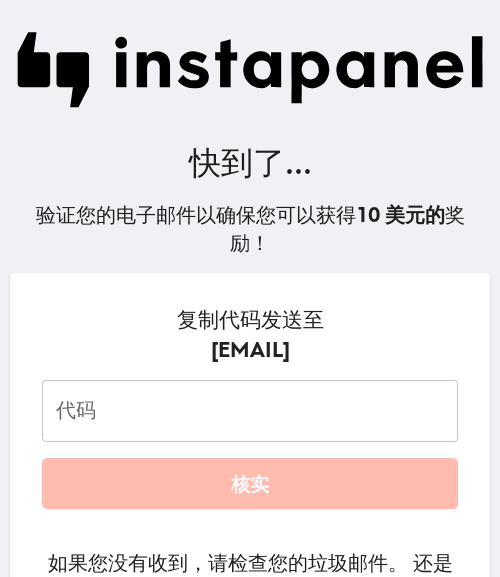click on "复制代码发送至 arlenebiggs55@gmail.com" at bounding box center [250, 334] 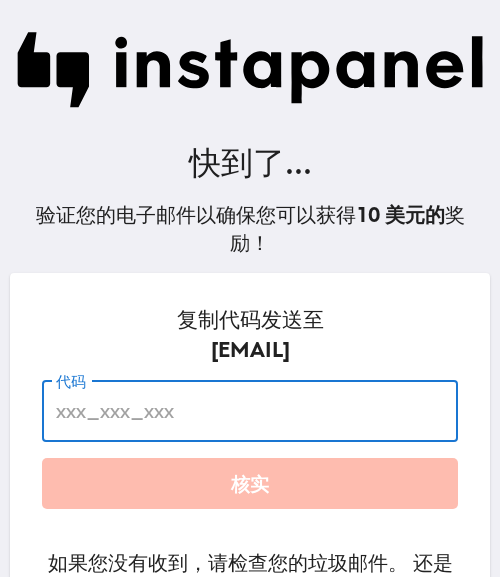 type on "E9r_faH_E8h" 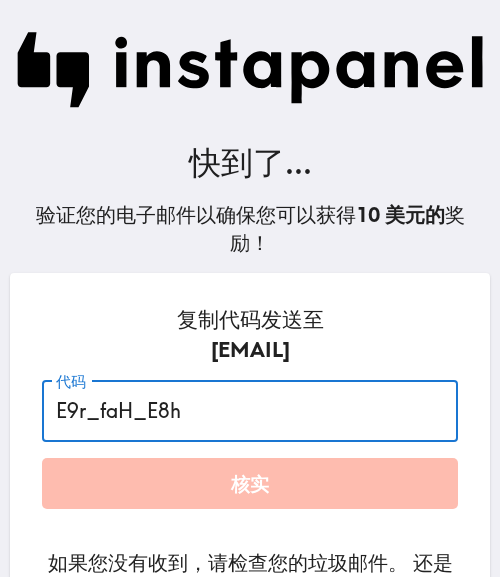 click on "核实" at bounding box center (250, 483) 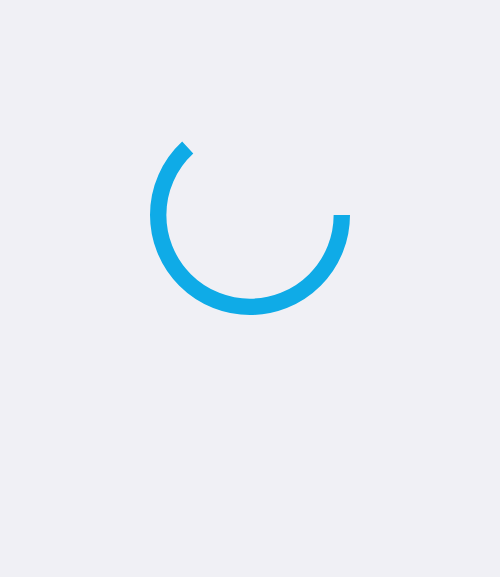 scroll, scrollTop: 0, scrollLeft: 0, axis: both 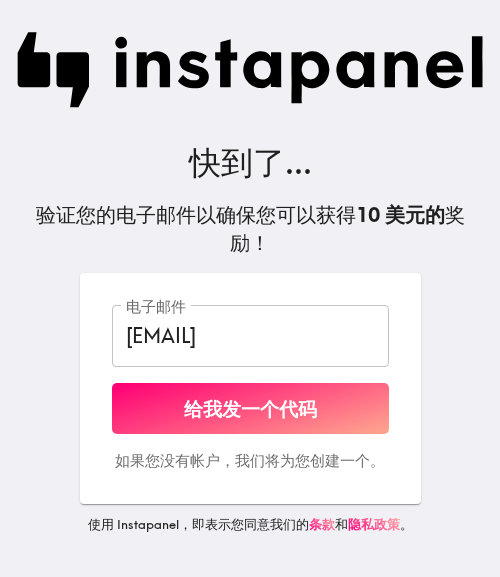 click on "给我发一个代码" at bounding box center [250, 408] 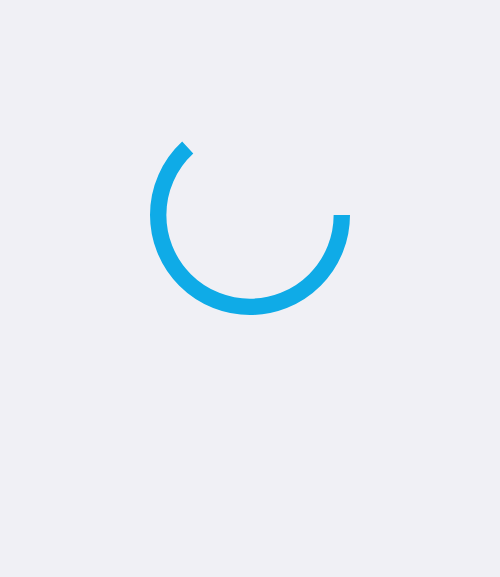 scroll, scrollTop: 0, scrollLeft: 0, axis: both 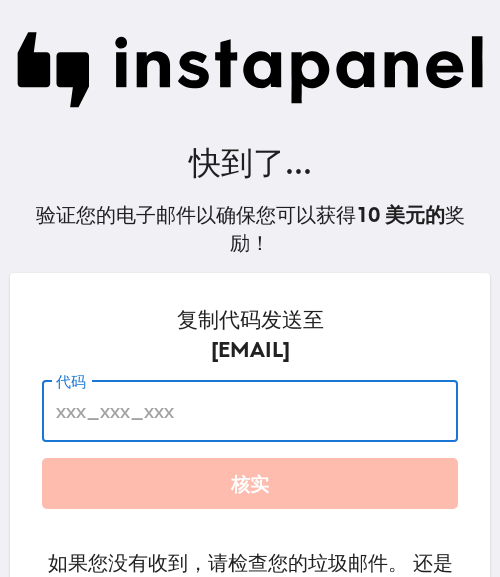 click on "代码" at bounding box center [250, 411] 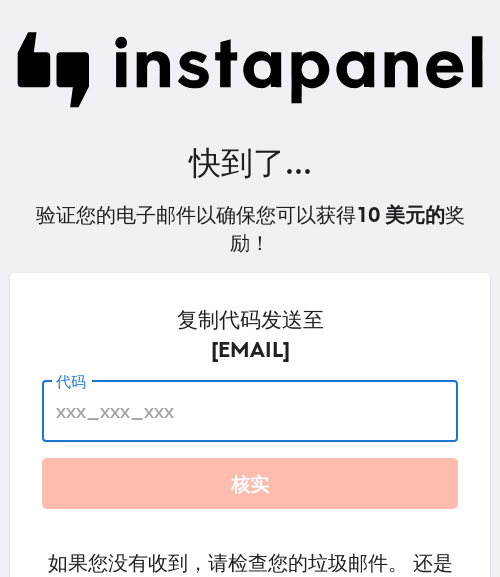type on "E9r_faH_E8h" 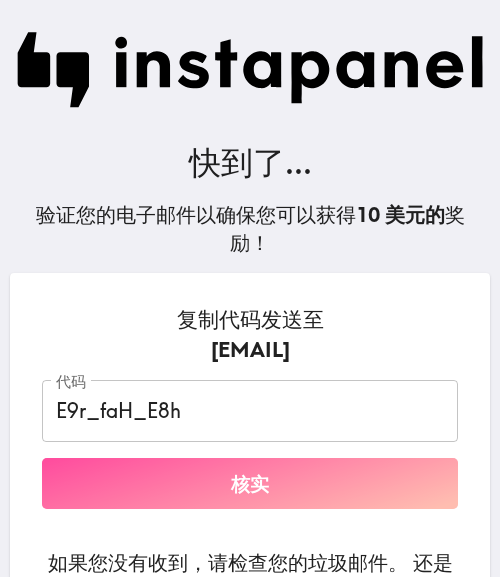 click on "核实" at bounding box center (250, 483) 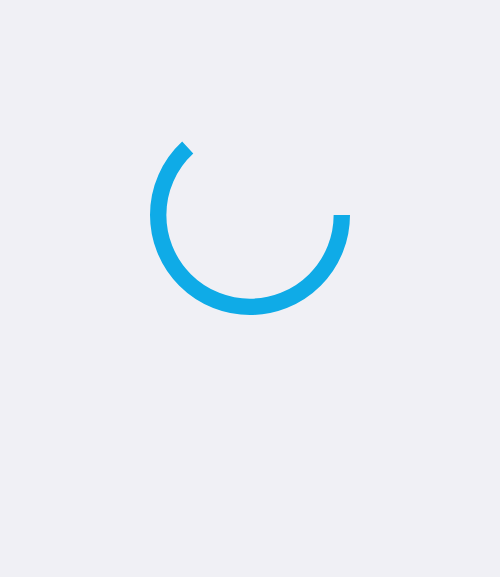scroll, scrollTop: 0, scrollLeft: 0, axis: both 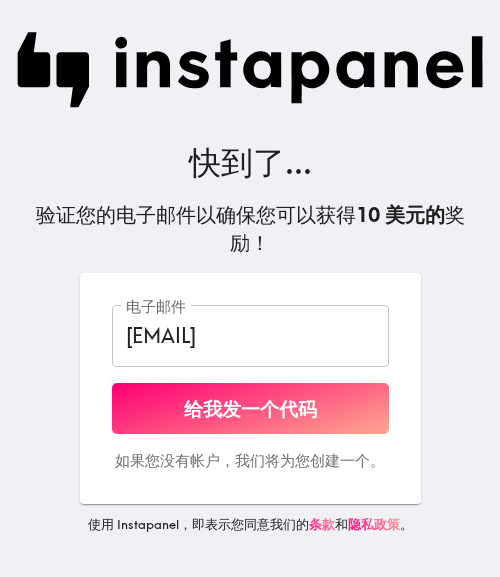 click on "给我发一个代码" at bounding box center (250, 408) 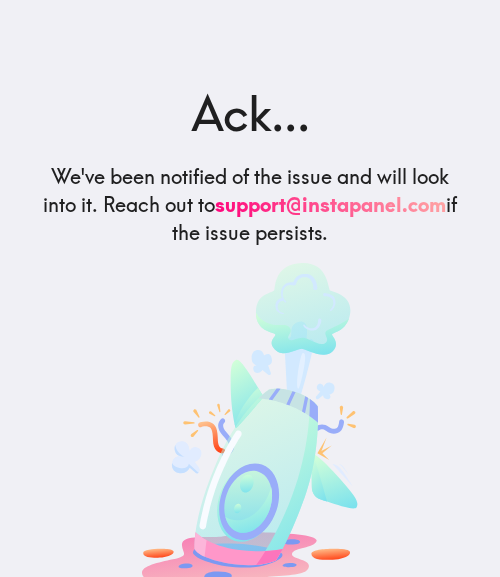 click at bounding box center [250, 428] 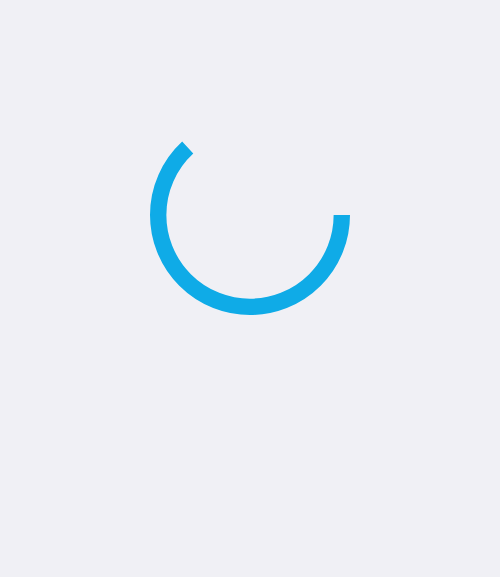 scroll, scrollTop: 0, scrollLeft: 0, axis: both 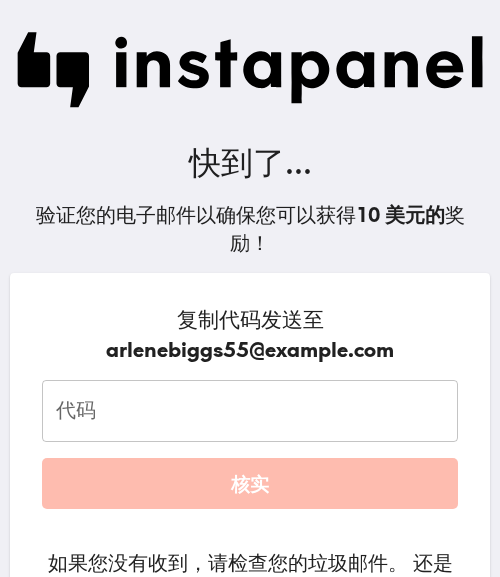 click on "代码" at bounding box center (250, 411) 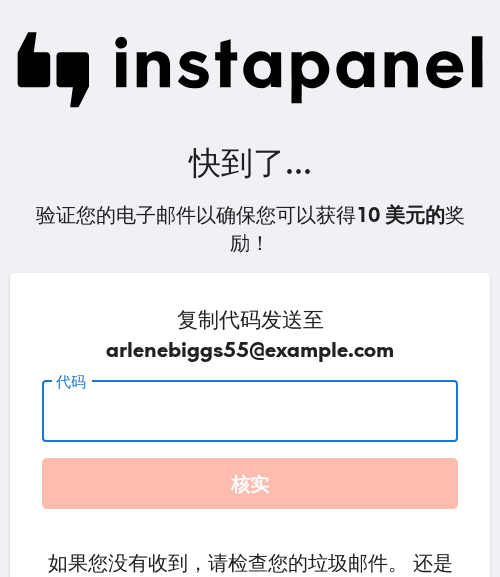 type on "E9r_faH_E8h" 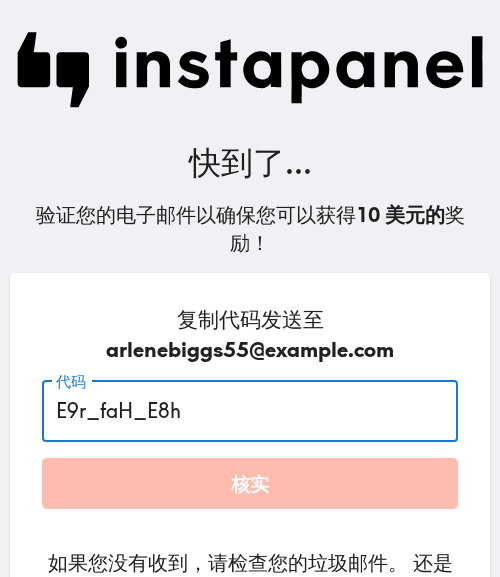 click on "核实" at bounding box center (250, 484) 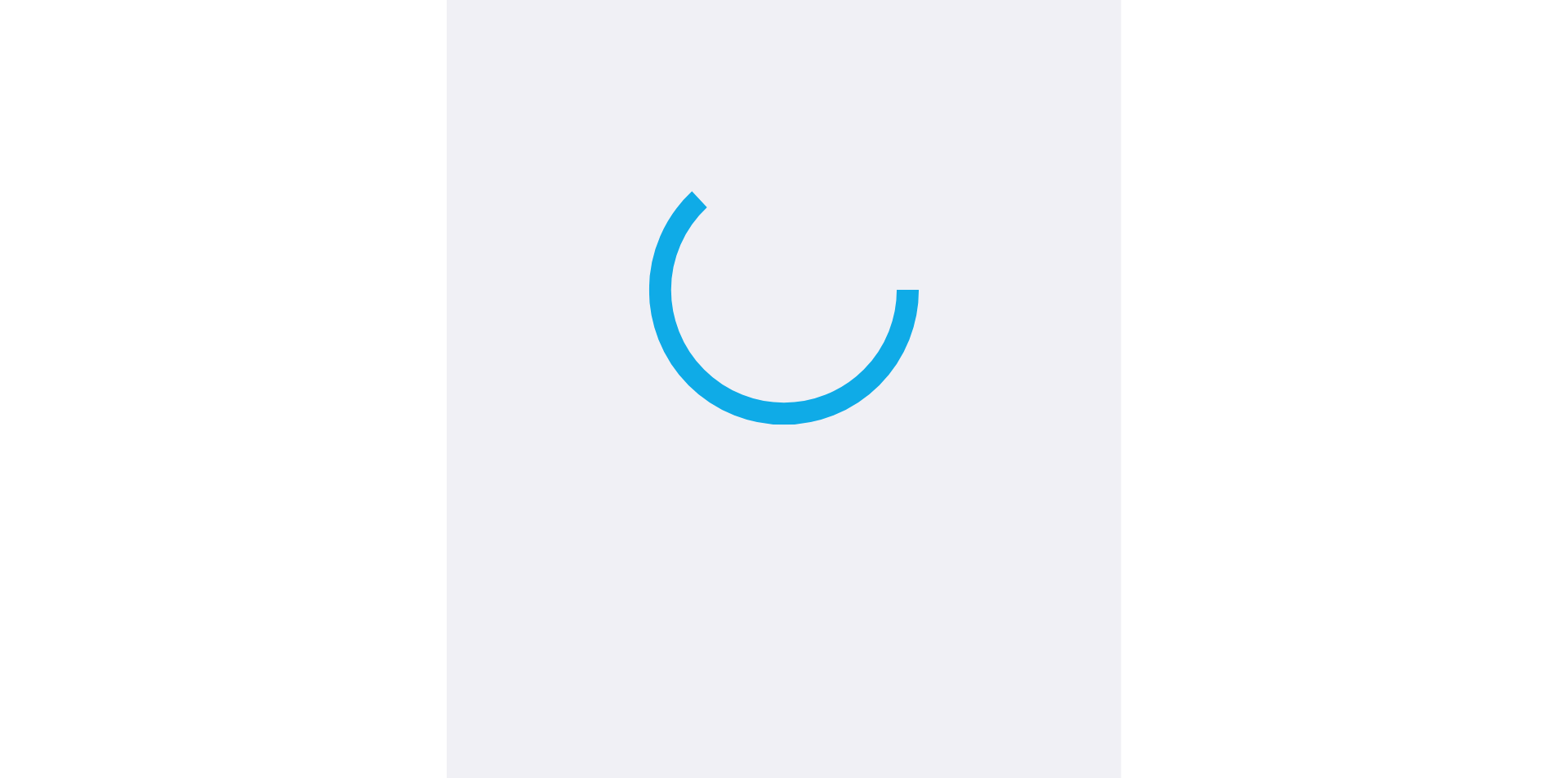 scroll, scrollTop: 0, scrollLeft: 0, axis: both 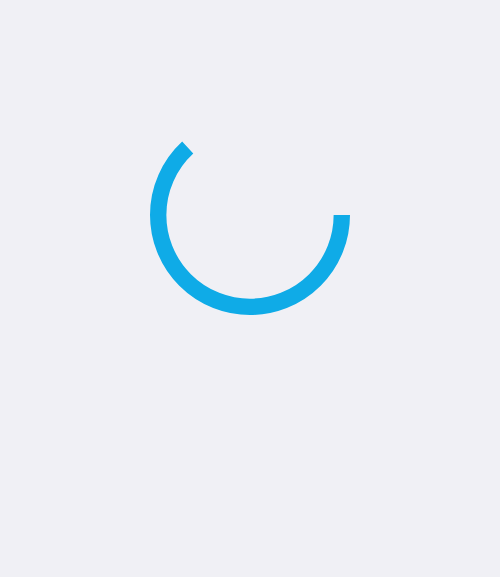 click 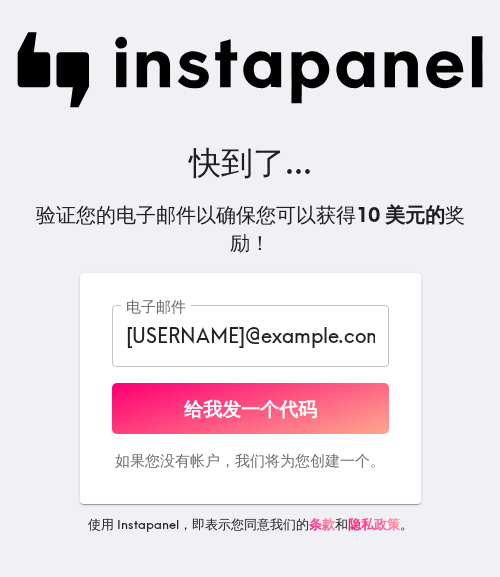 click on "给我发一个代码" at bounding box center [250, 408] 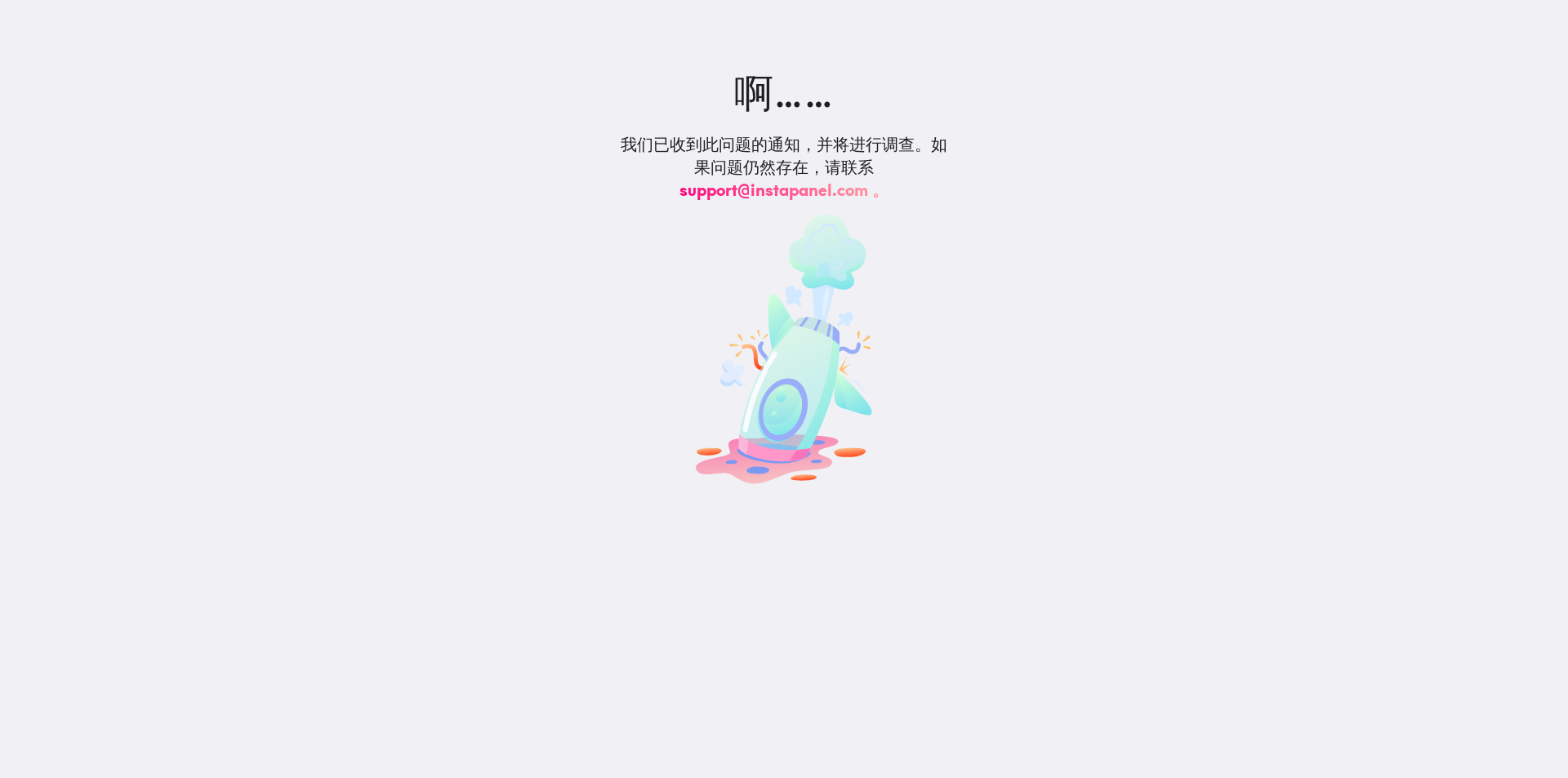 click on "啊…… 我们已收到此问题的通知，并将进行调查。如果问题仍然存在， 请联系 support@instapanel.com 。" at bounding box center (784, 278) 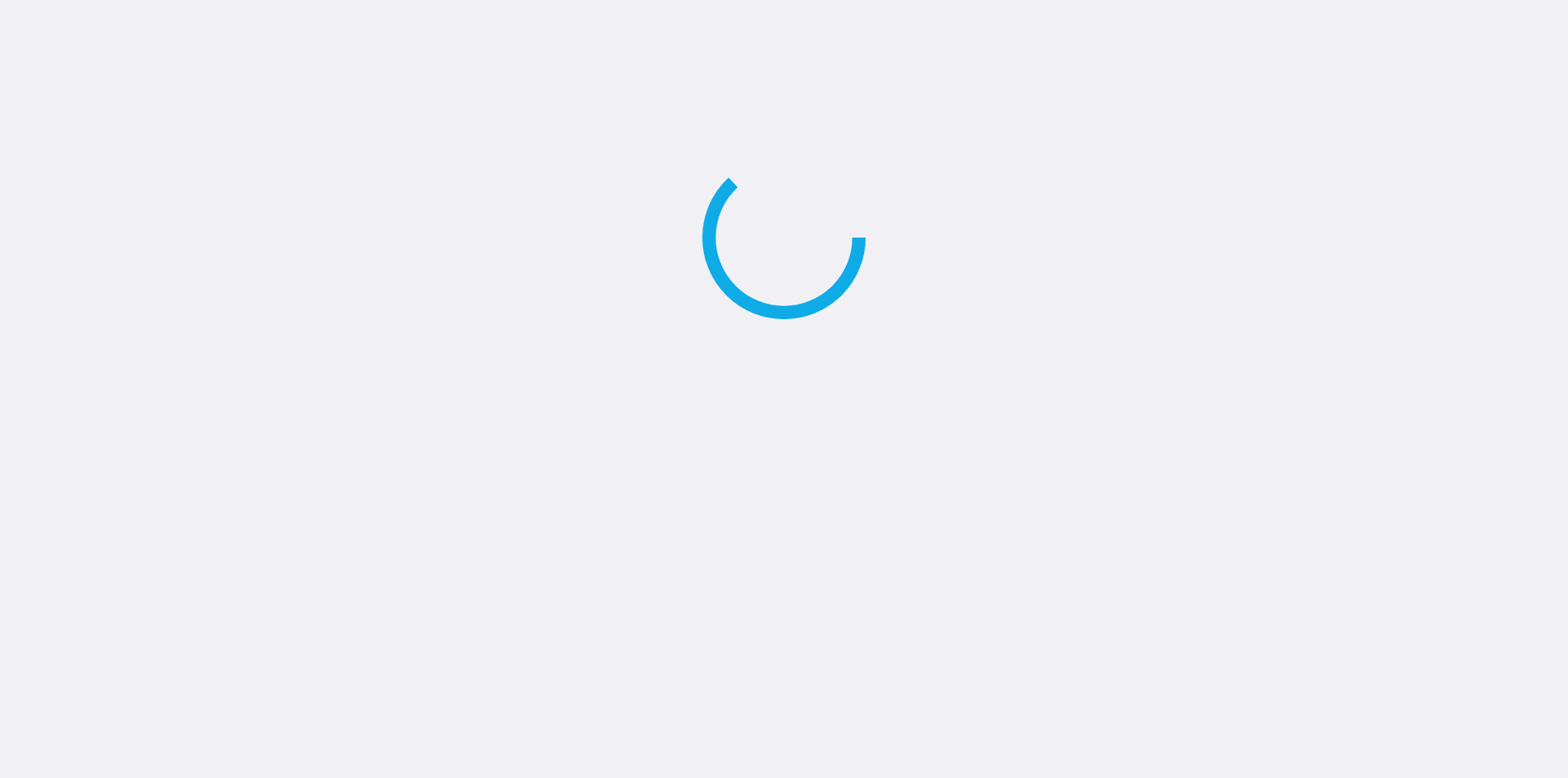 scroll, scrollTop: 0, scrollLeft: 0, axis: both 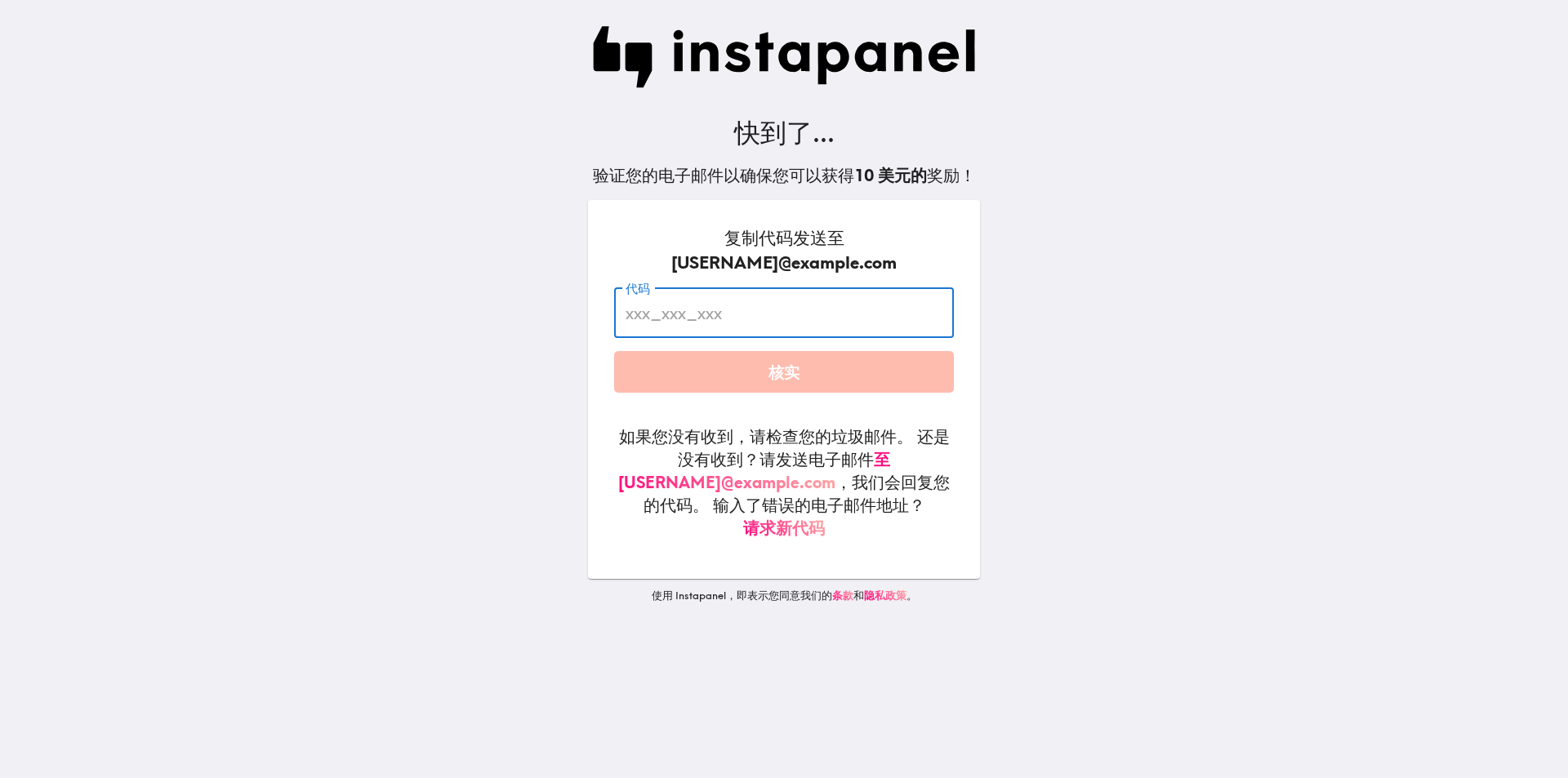 click on "代码" at bounding box center [784, 313] 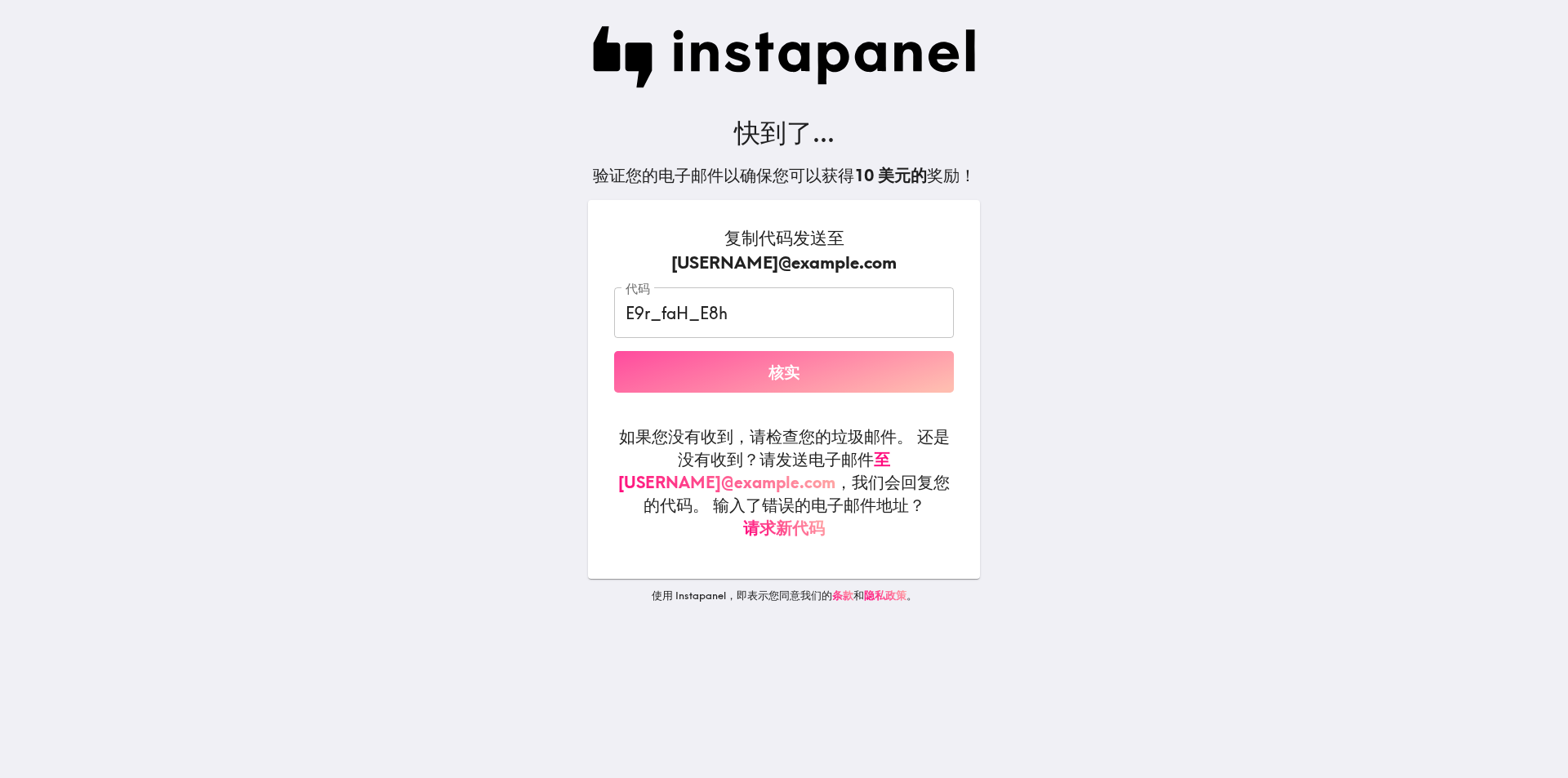 click on "核实" at bounding box center (784, 372) 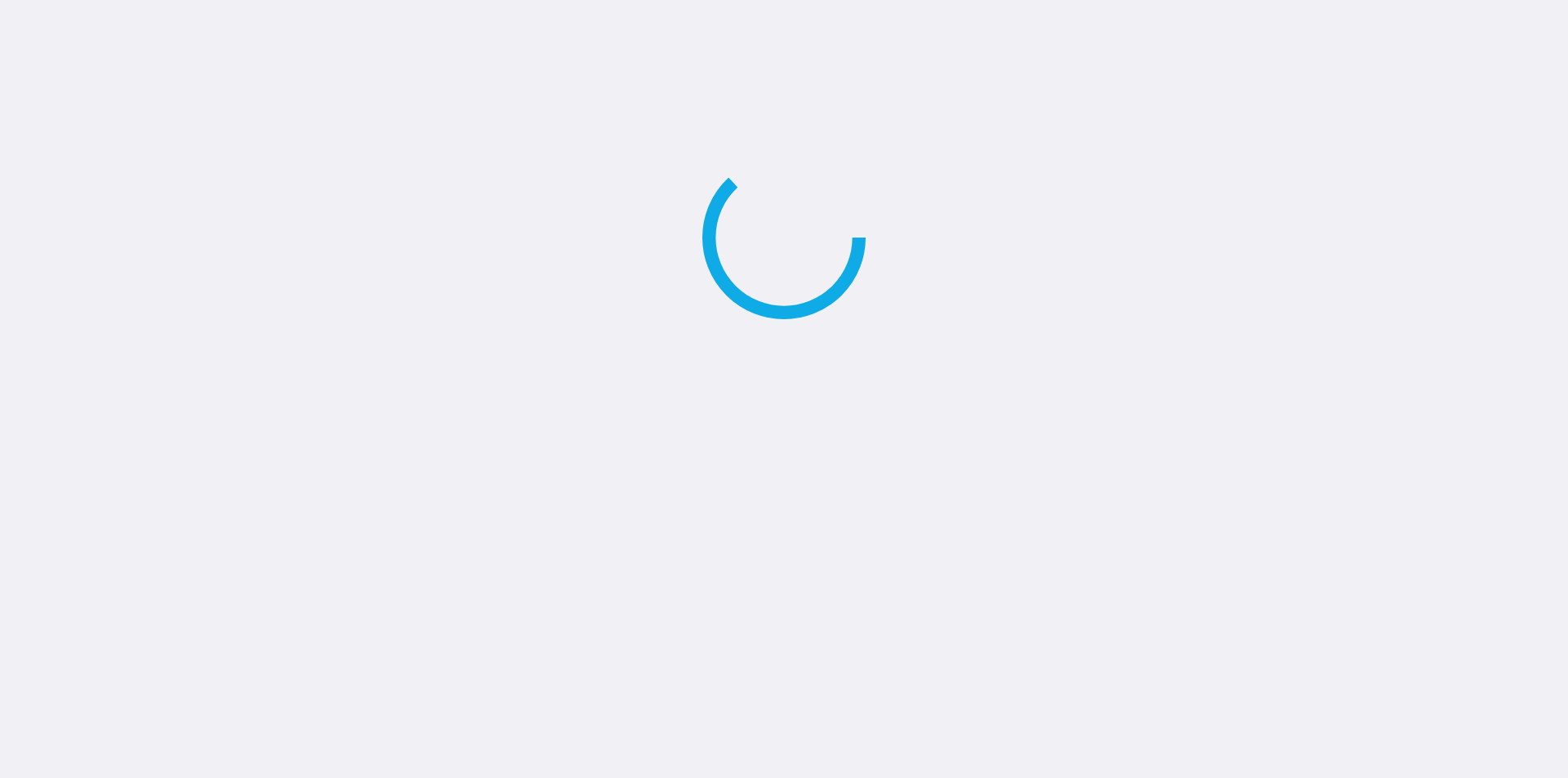 scroll, scrollTop: 0, scrollLeft: 0, axis: both 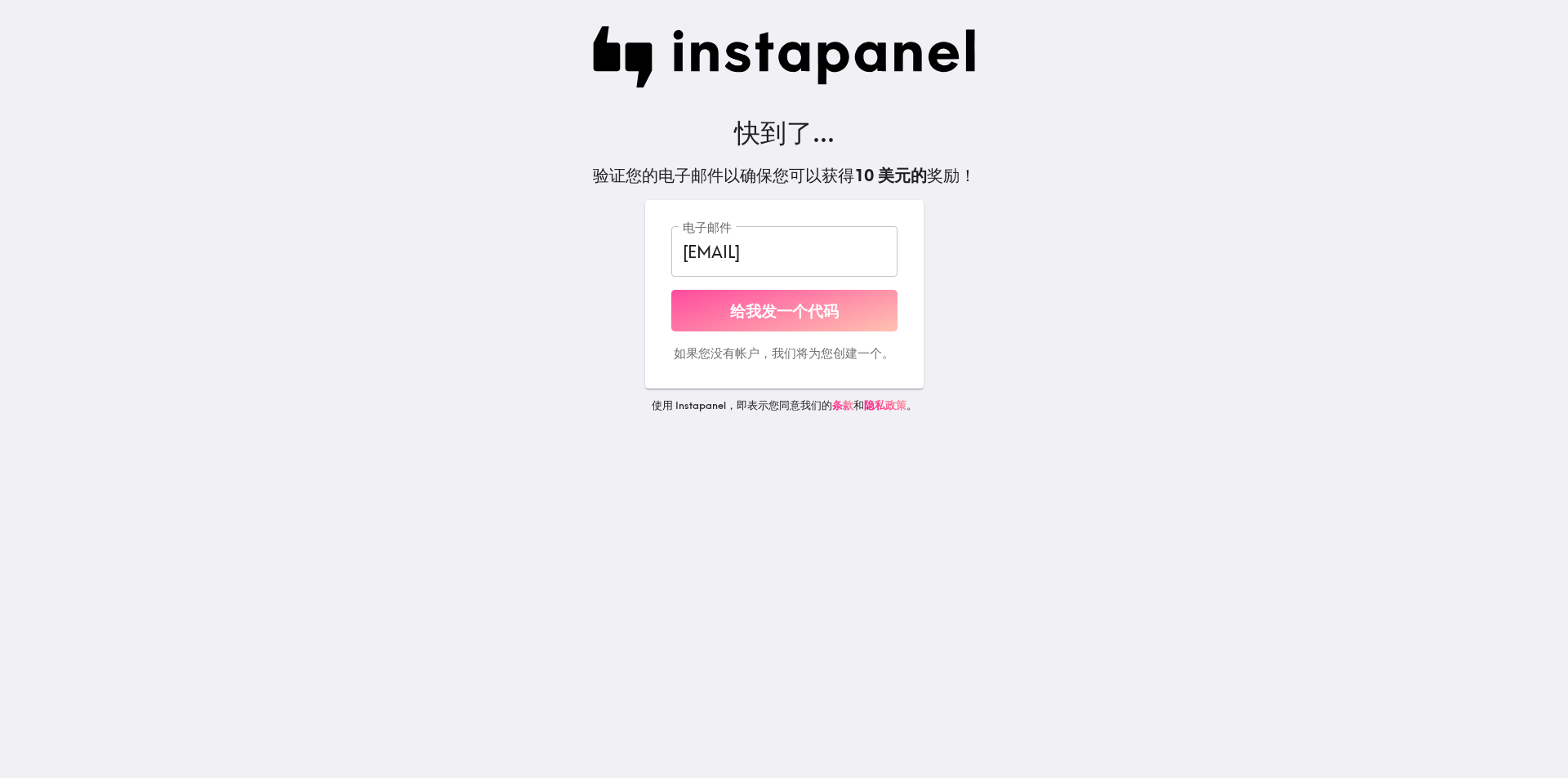 click on "给我发一个代码" at bounding box center [784, 311] 